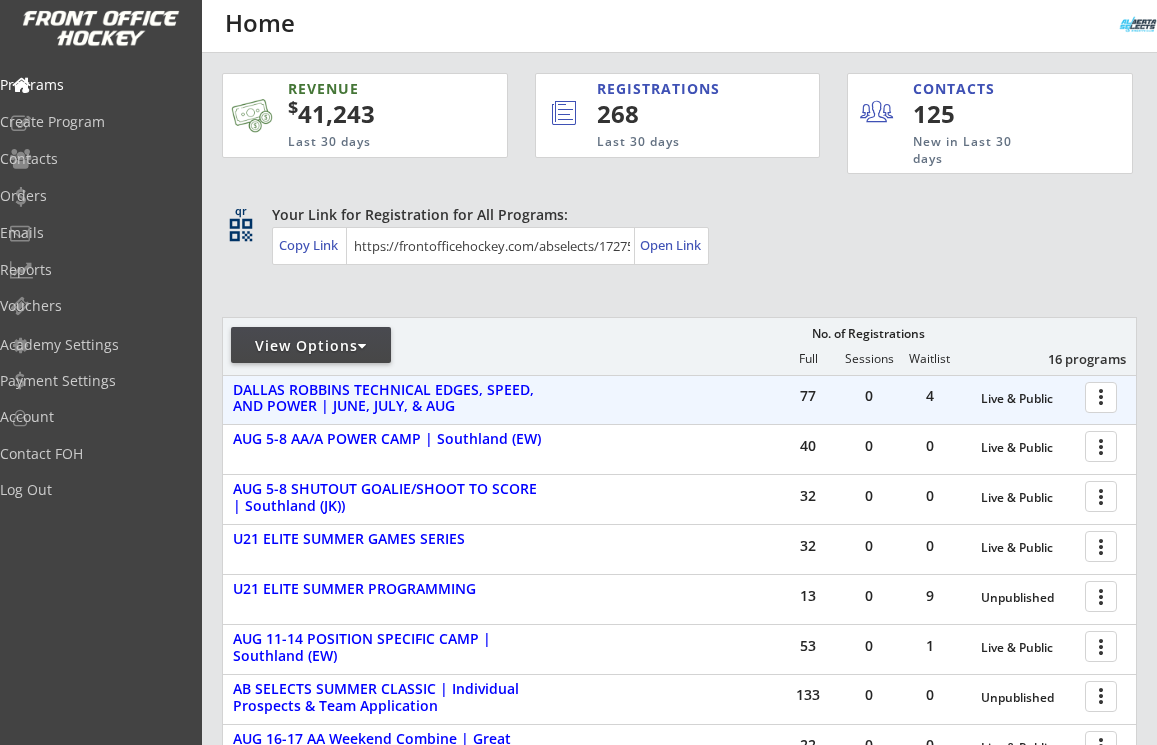 scroll, scrollTop: 0, scrollLeft: 0, axis: both 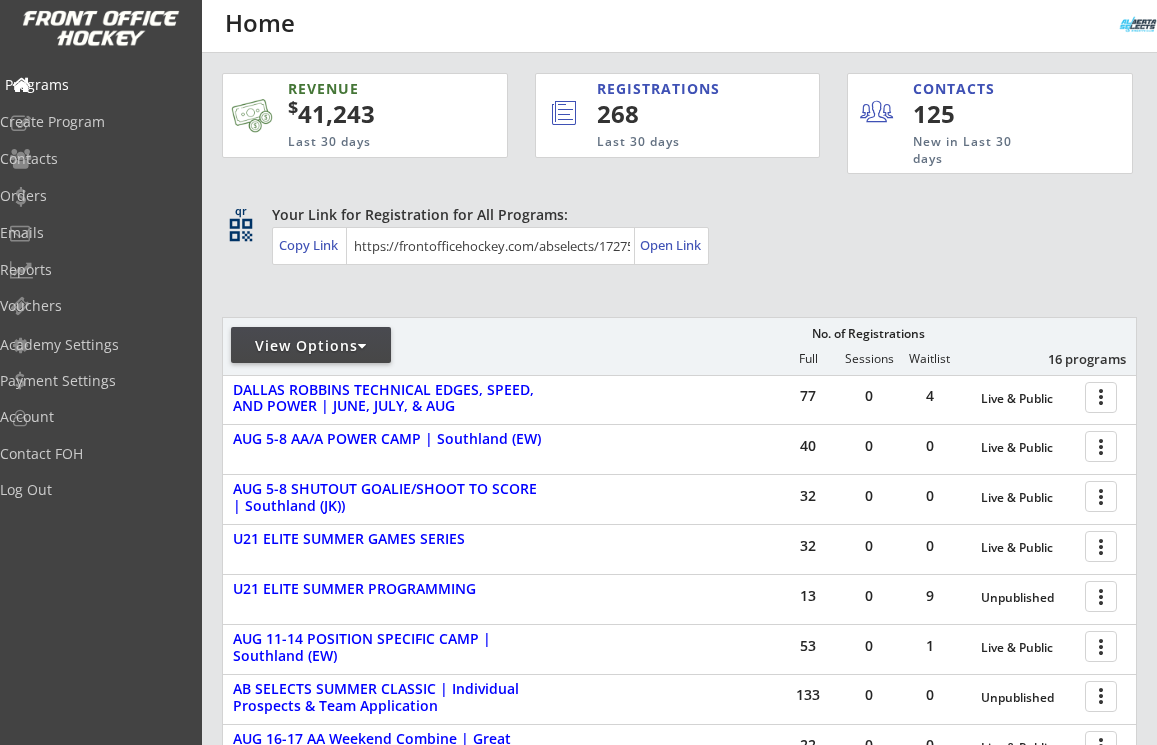 click on "Programs" at bounding box center [95, 85] 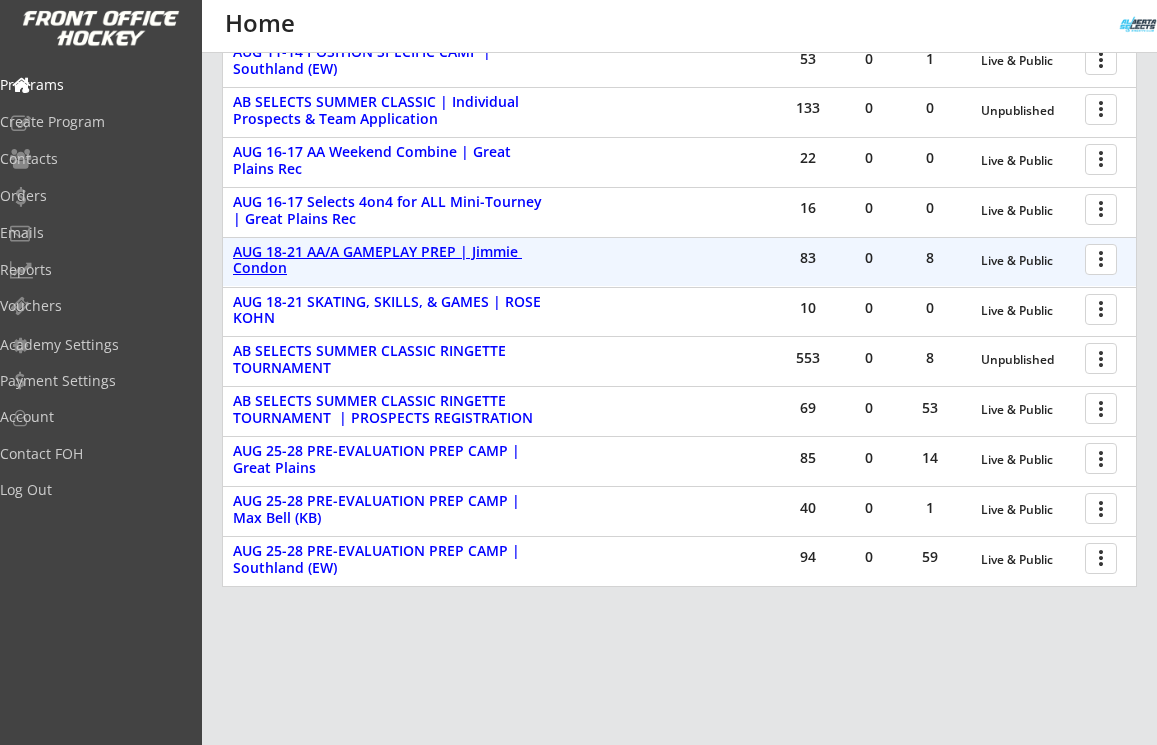 scroll, scrollTop: 659, scrollLeft: 0, axis: vertical 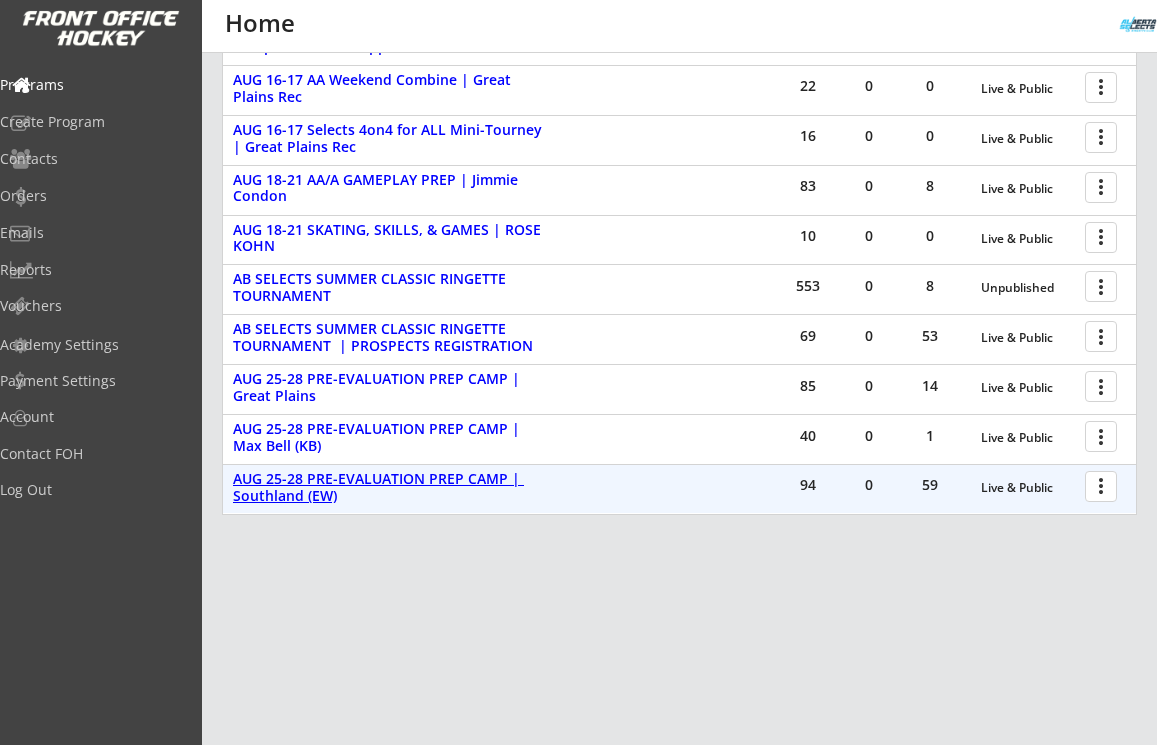 click on "AUG 25-28 PRE-EVALUATION PREP CAMP | Southland (EW)" at bounding box center [389, 488] 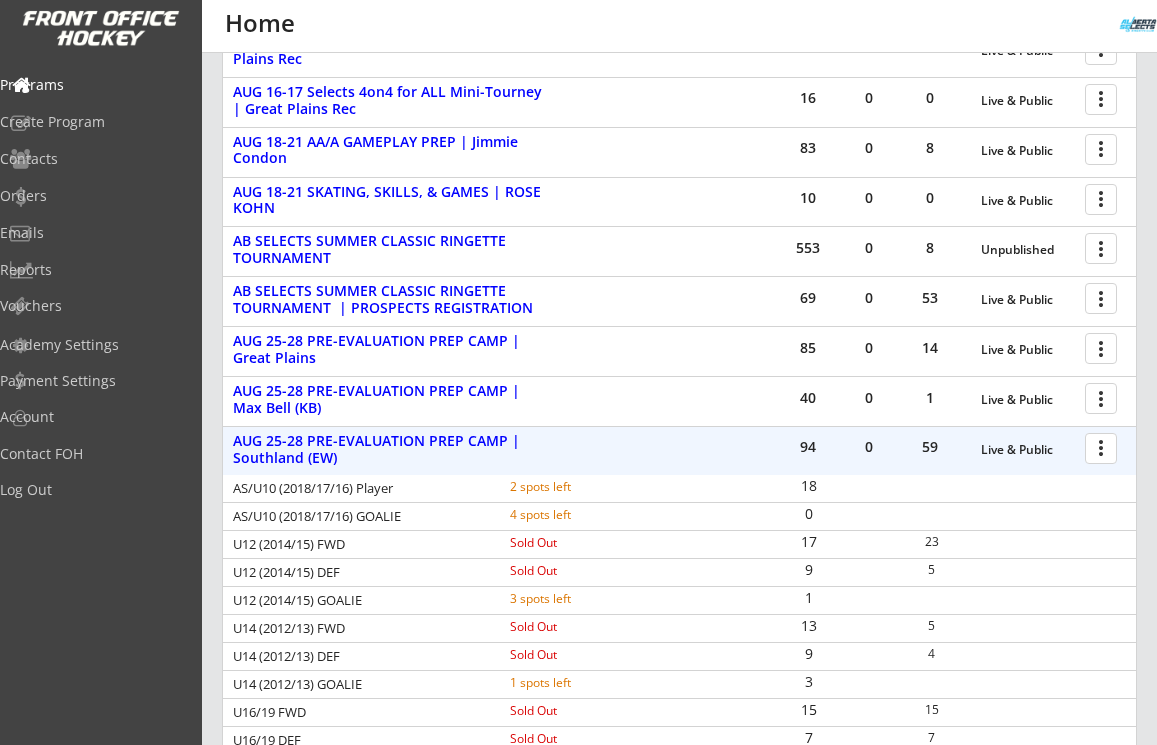 scroll, scrollTop: 698, scrollLeft: 0, axis: vertical 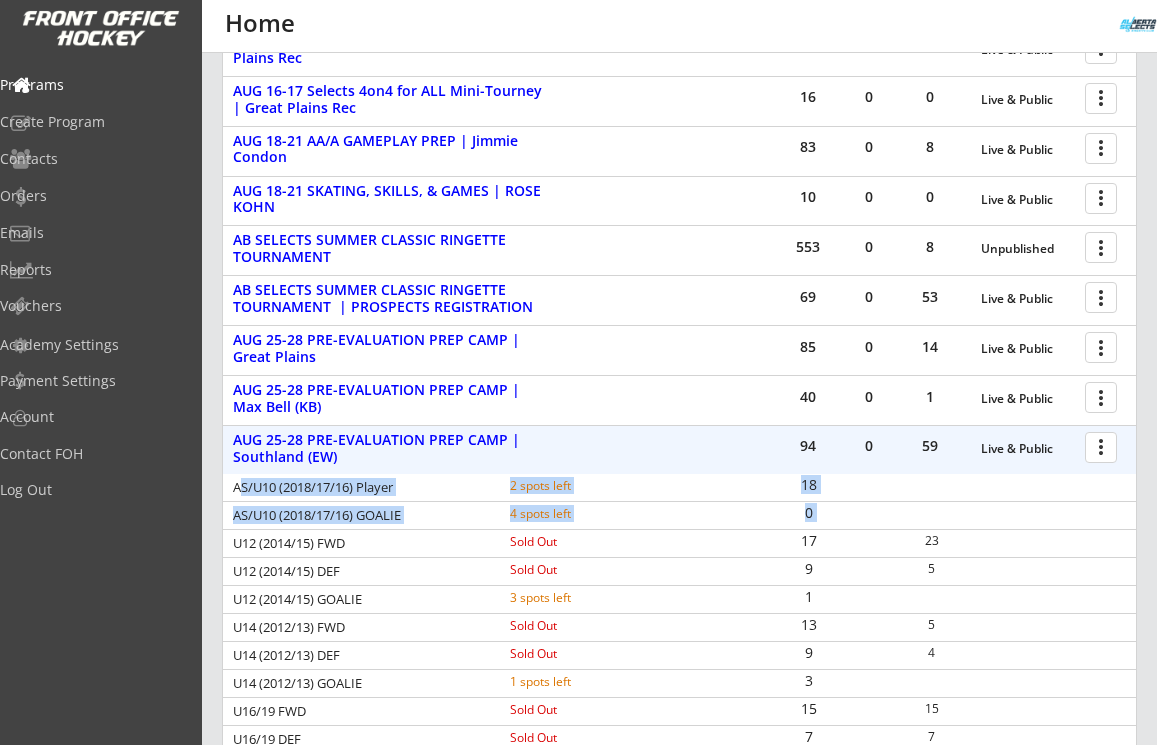 drag, startPoint x: 239, startPoint y: 486, endPoint x: 918, endPoint y: 528, distance: 680.2977 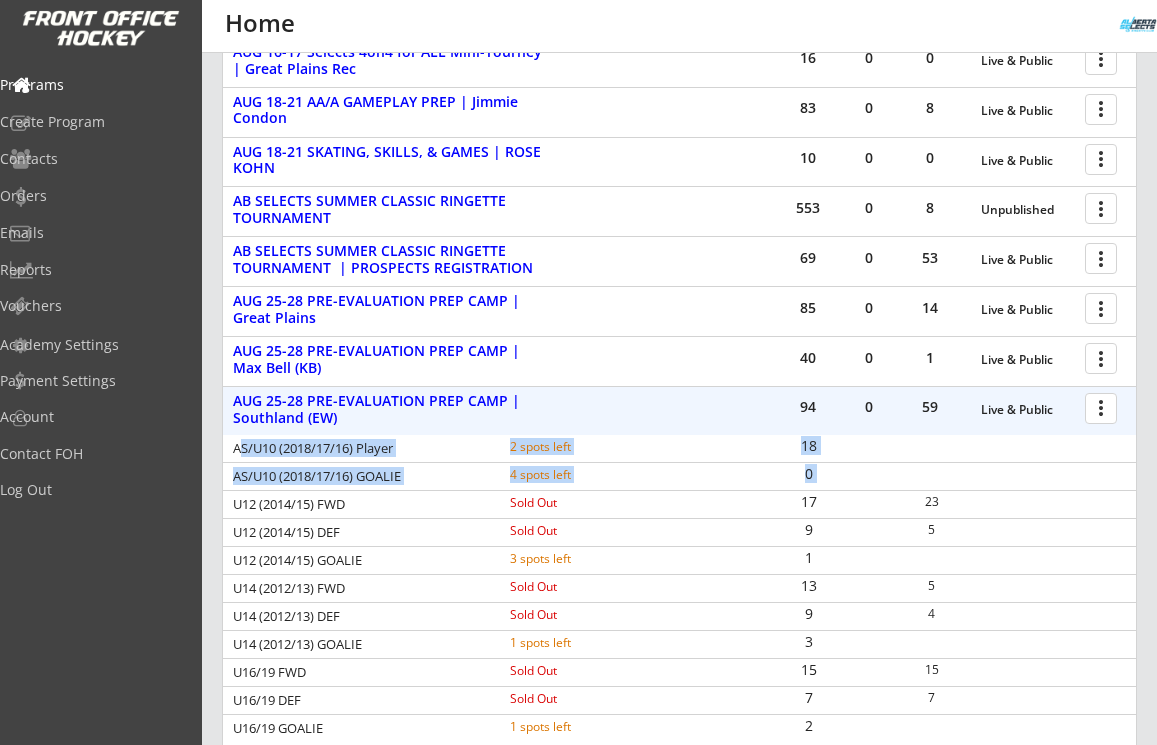 scroll, scrollTop: 740, scrollLeft: 0, axis: vertical 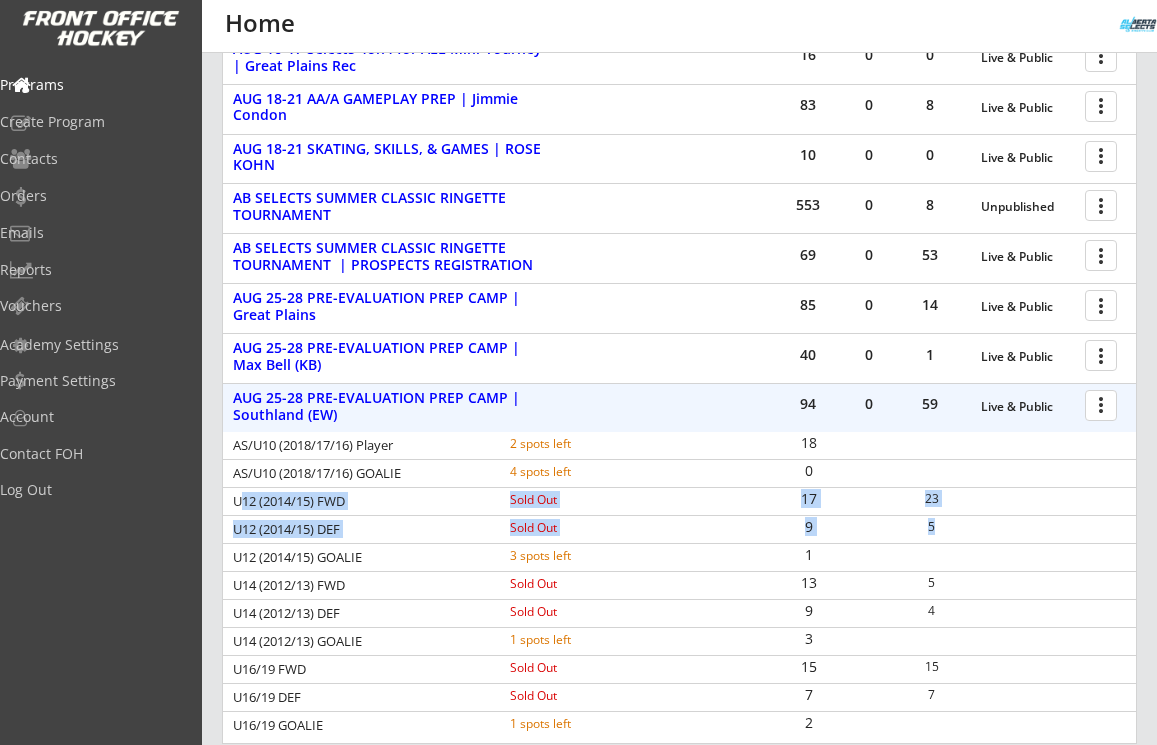 drag, startPoint x: 237, startPoint y: 499, endPoint x: 776, endPoint y: 516, distance: 539.268 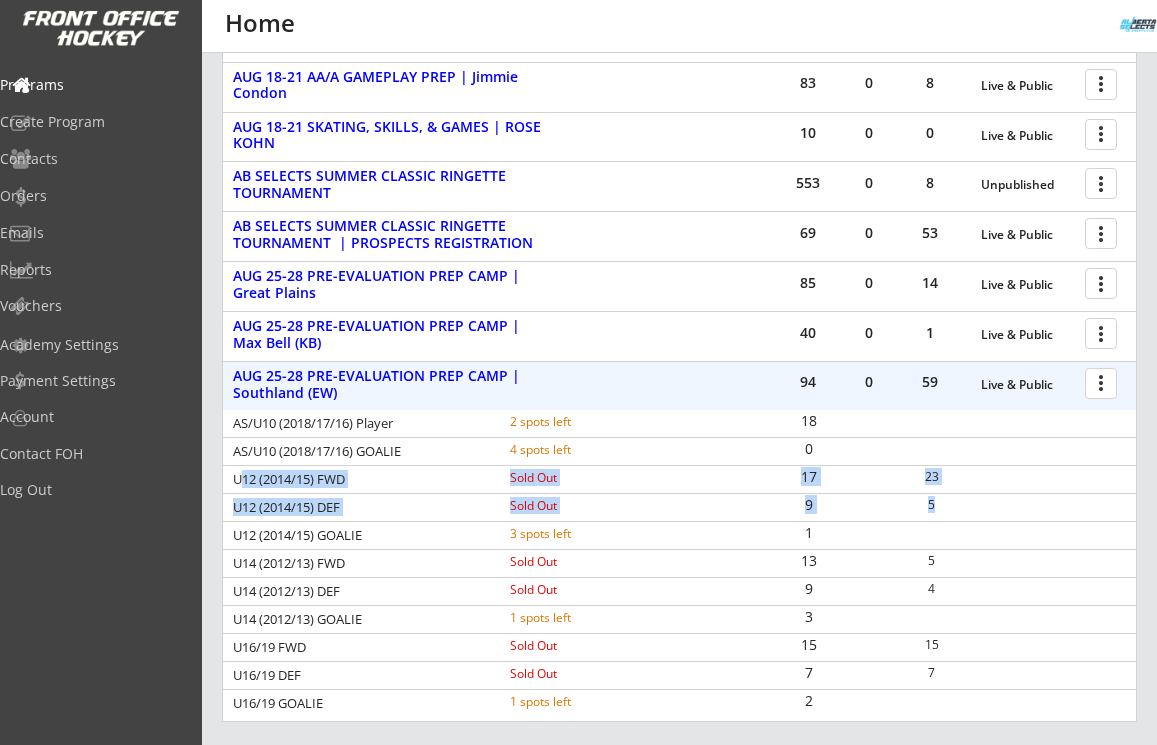 scroll, scrollTop: 763, scrollLeft: 0, axis: vertical 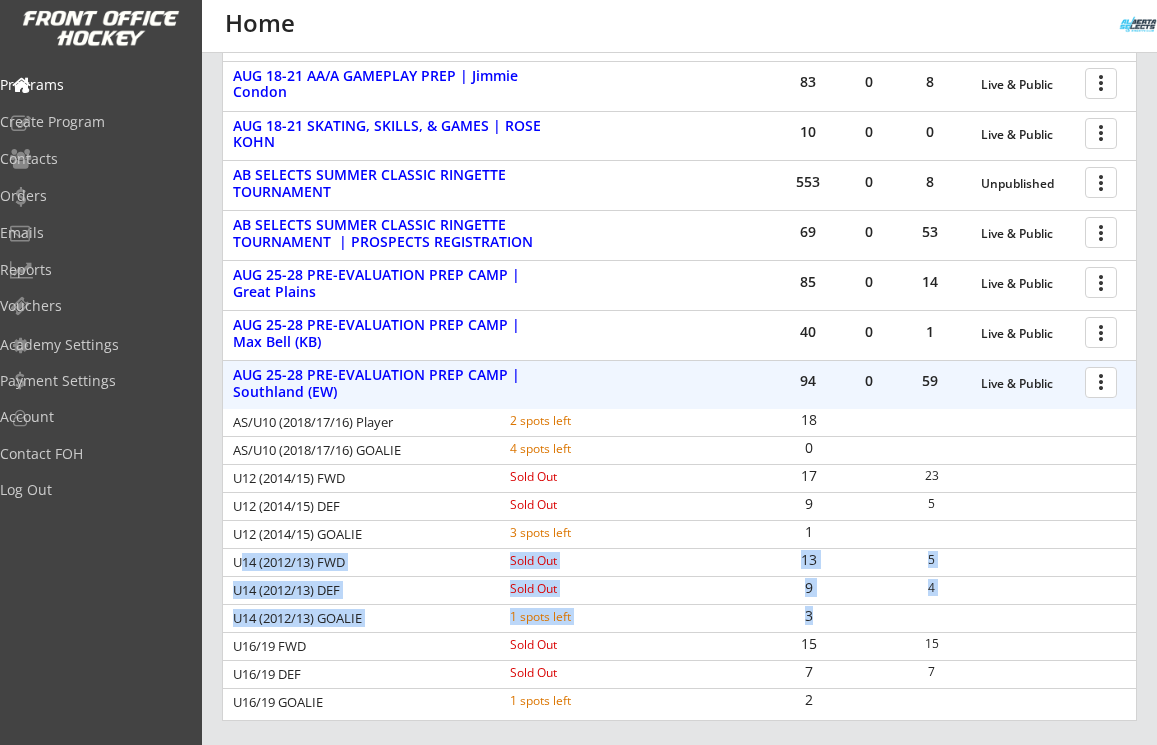 drag, startPoint x: 239, startPoint y: 562, endPoint x: 813, endPoint y: 610, distance: 576.0035 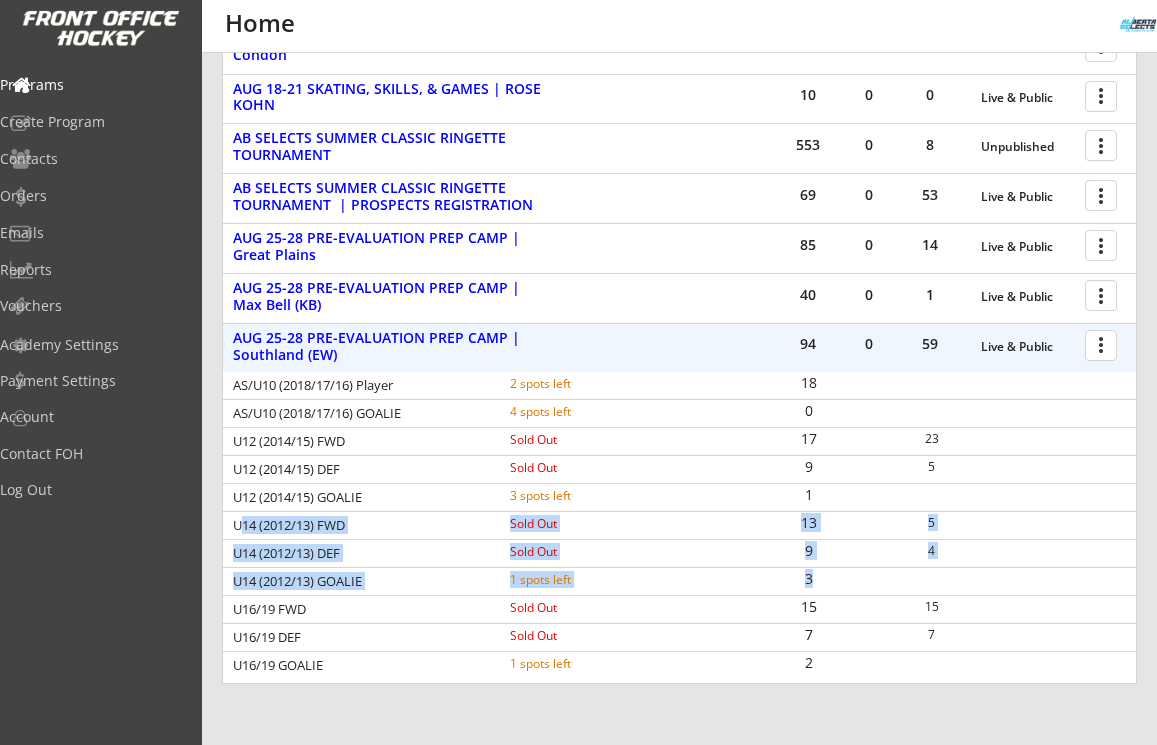 scroll, scrollTop: 801, scrollLeft: 0, axis: vertical 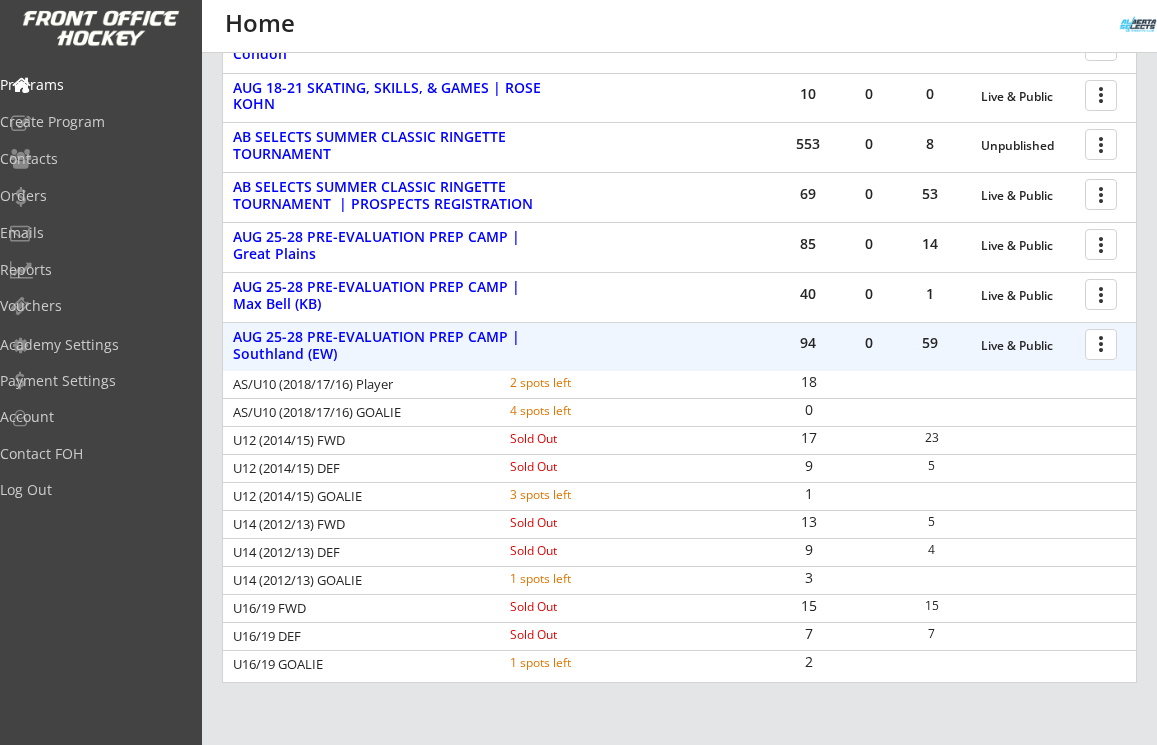 click at bounding box center [1104, 343] 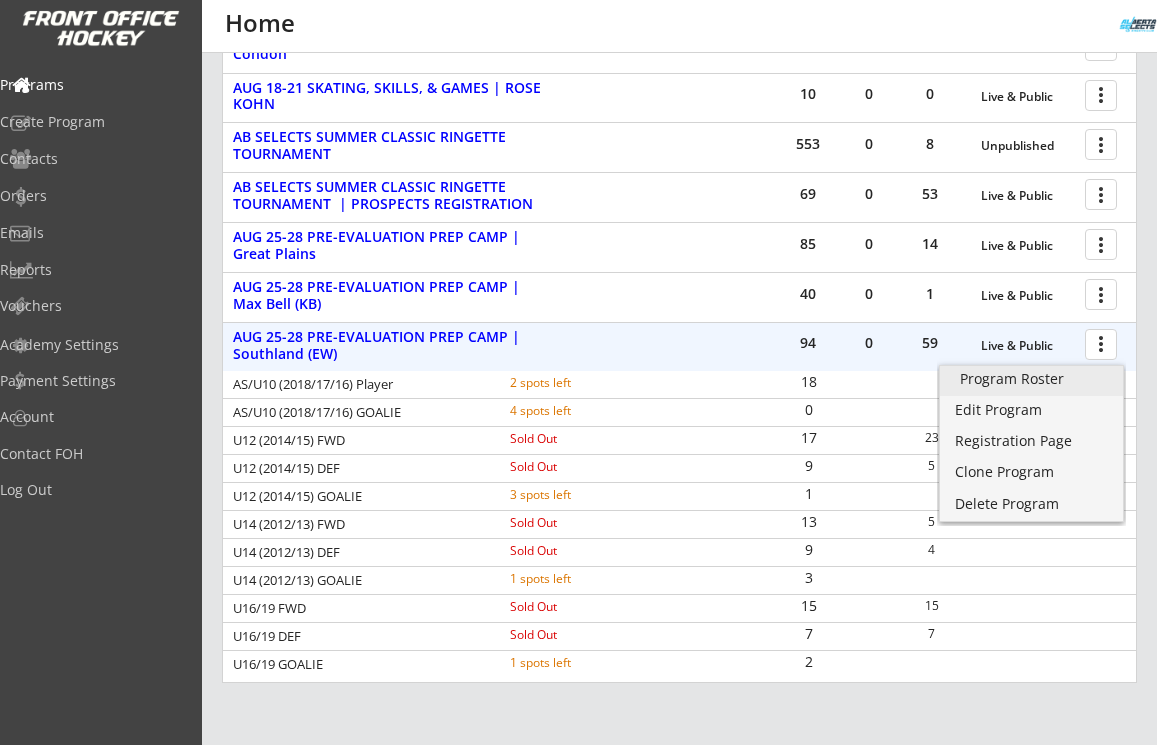 click on "Program Roster" at bounding box center [1031, 381] 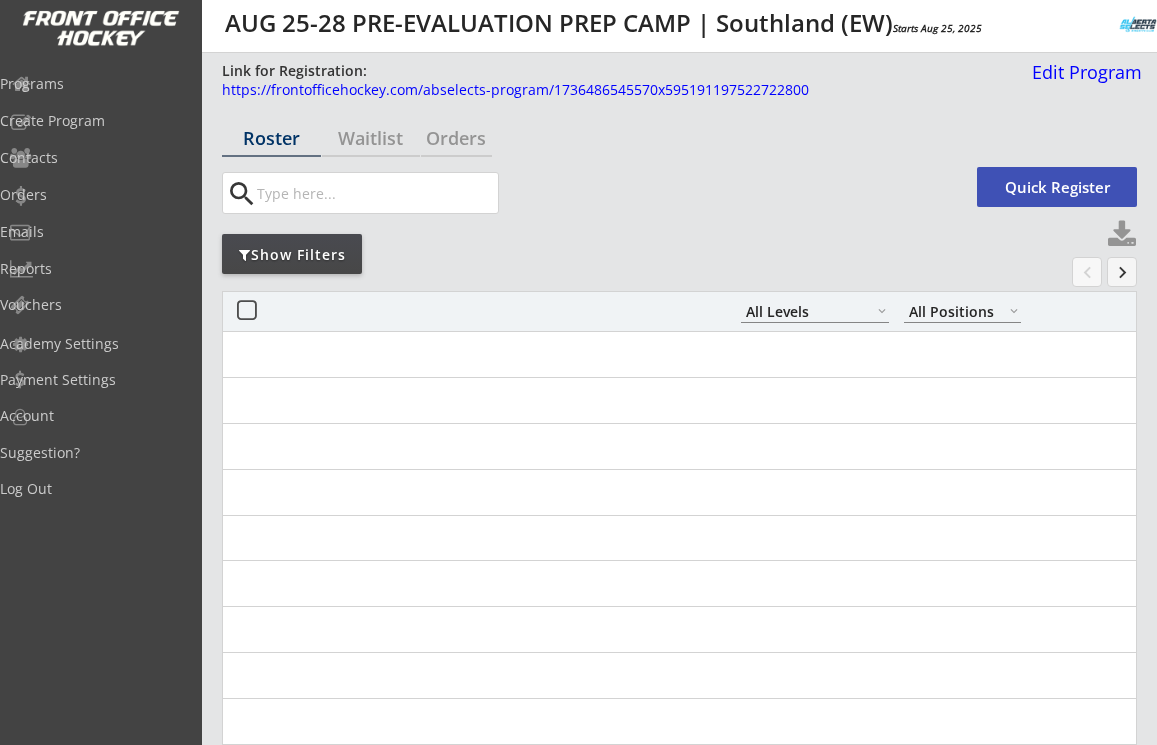 select on ""All Levels"" 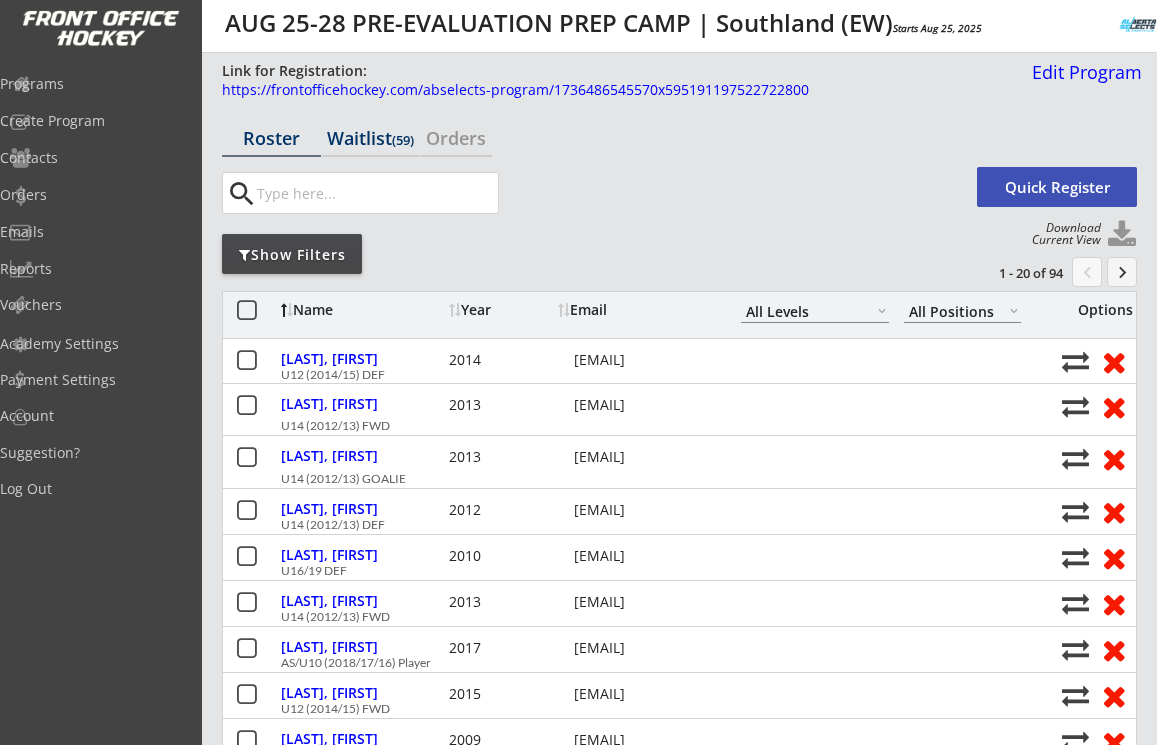 click on "Waitlist   (59)" at bounding box center [371, 138] 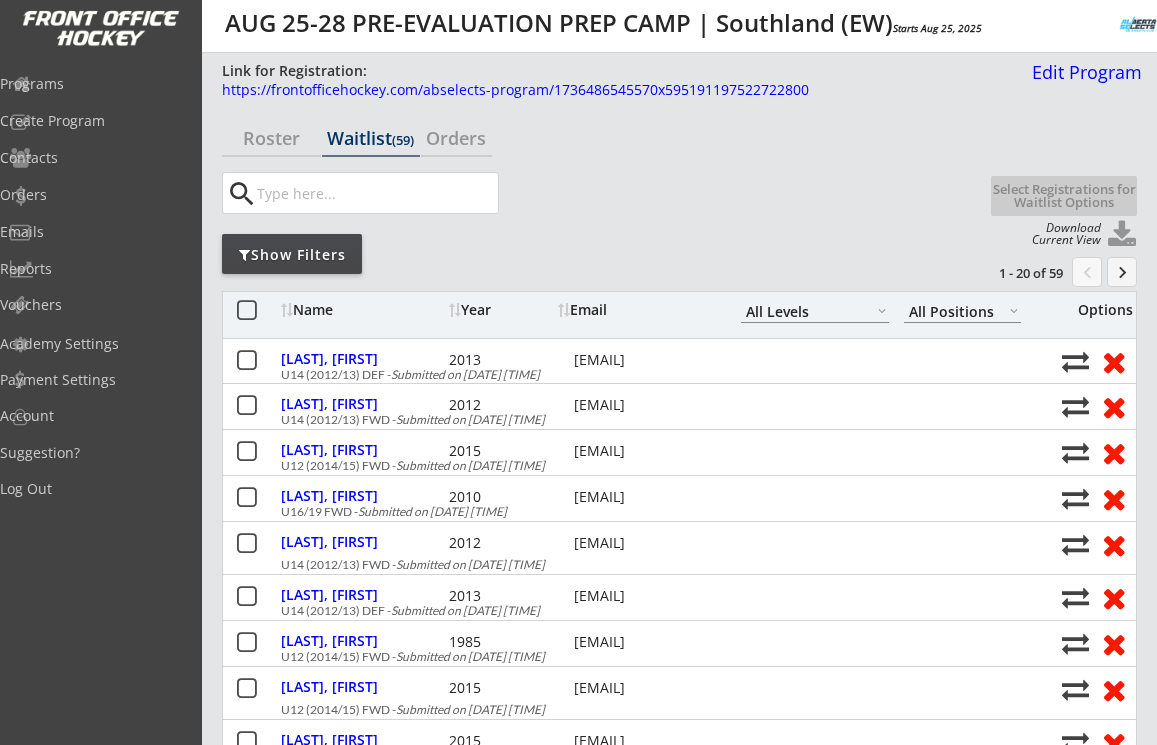 click on "Show Filters" at bounding box center (292, 255) 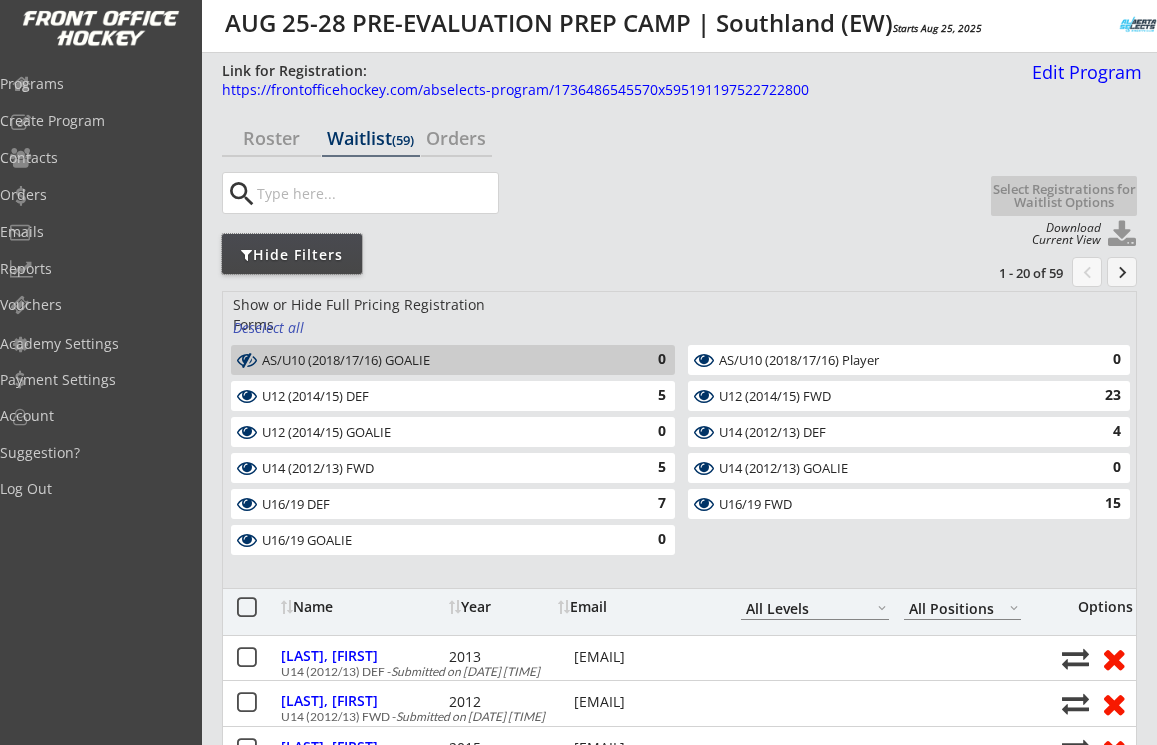 click on "Deselect all" at bounding box center [270, 328] 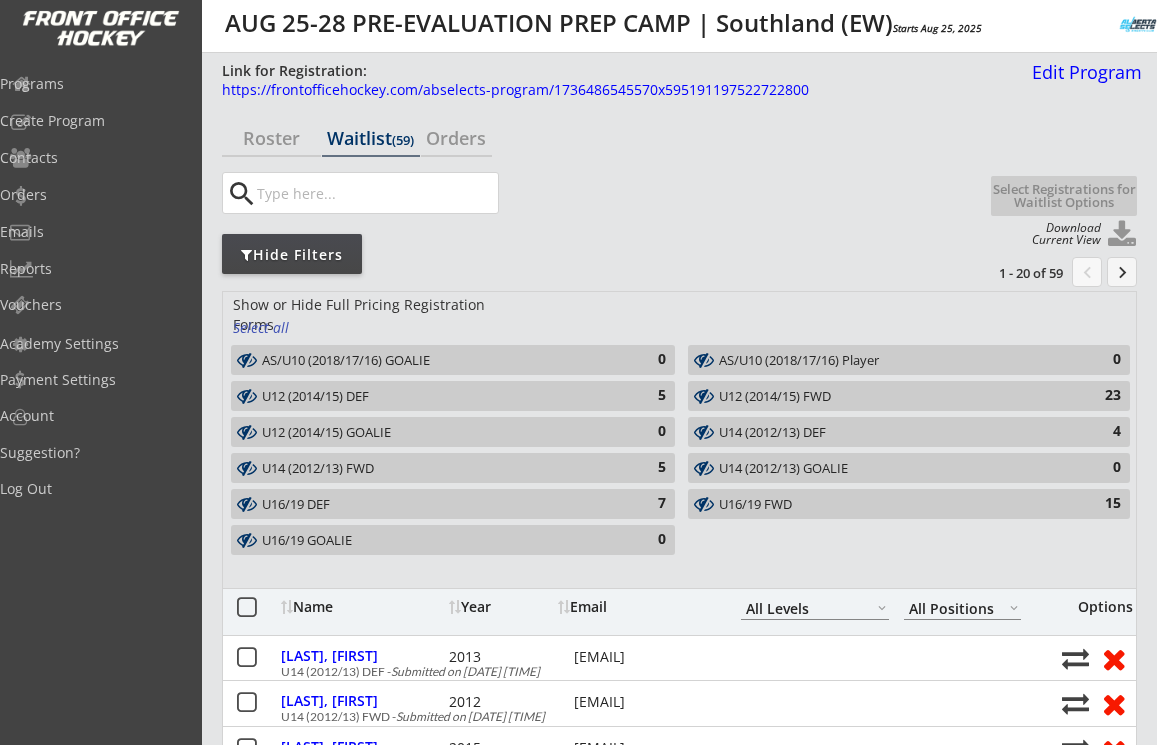 click on "U16/19 DEF 7" at bounding box center [453, 504] 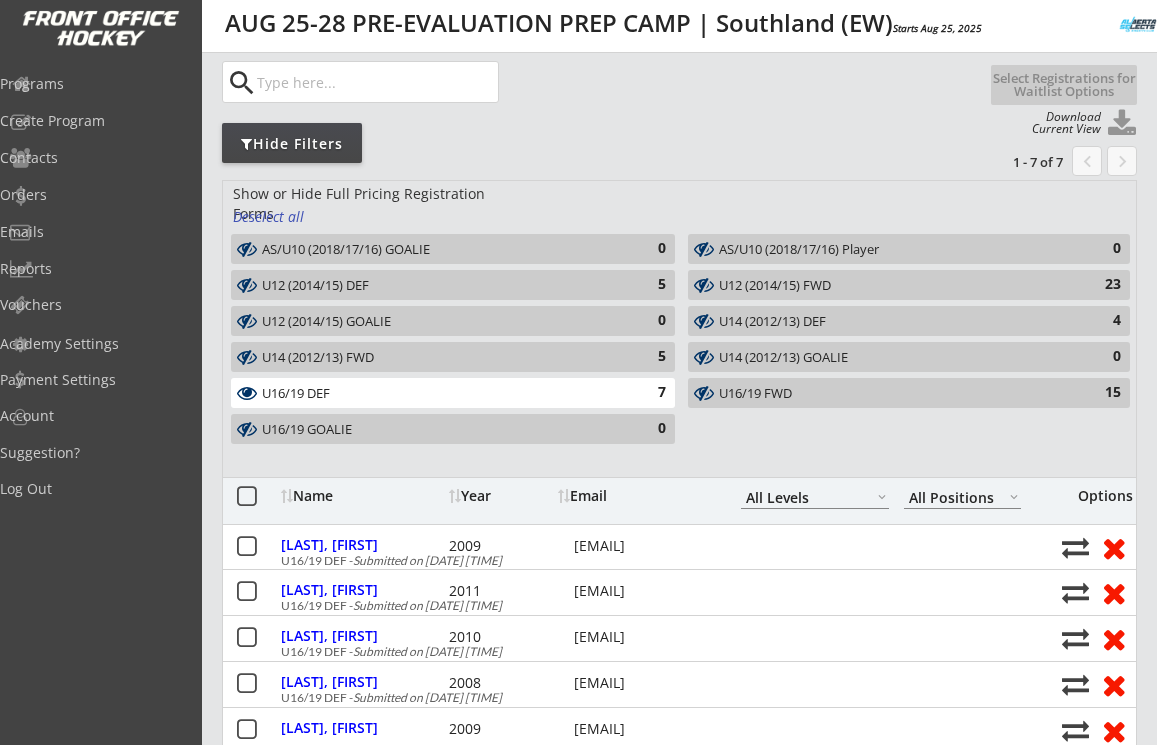 scroll, scrollTop: 116, scrollLeft: 0, axis: vertical 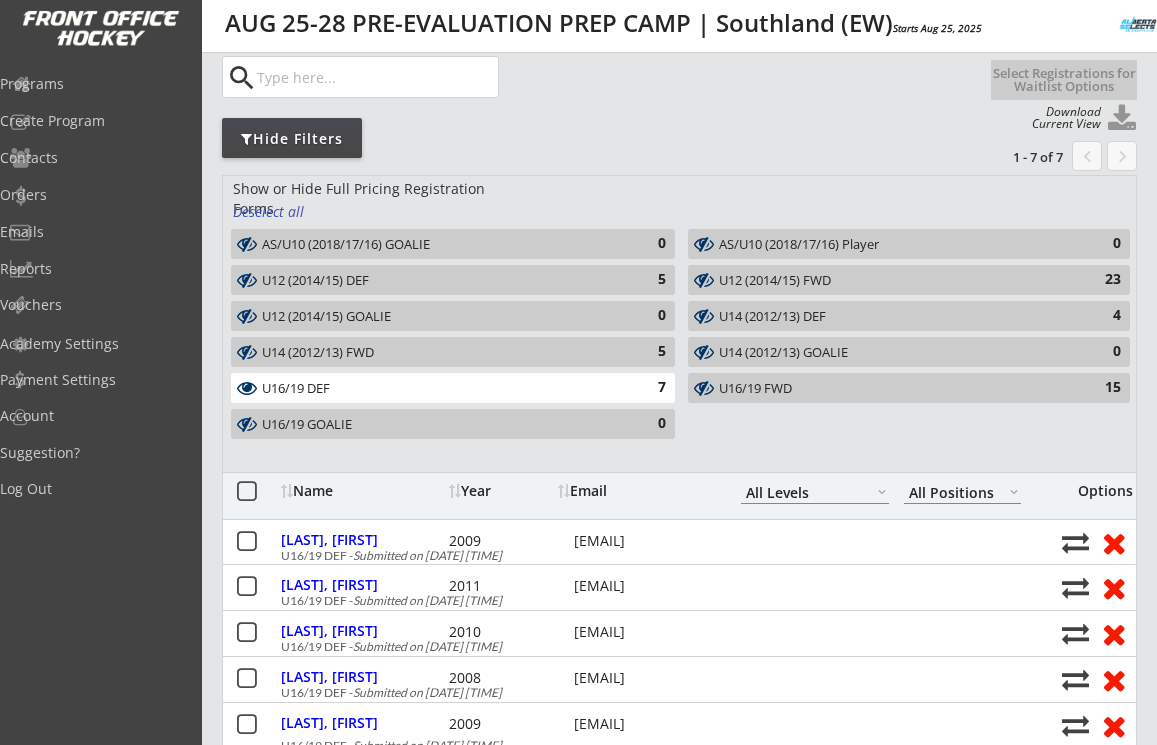 click on "U16/19 DEF" at bounding box center [441, 389] 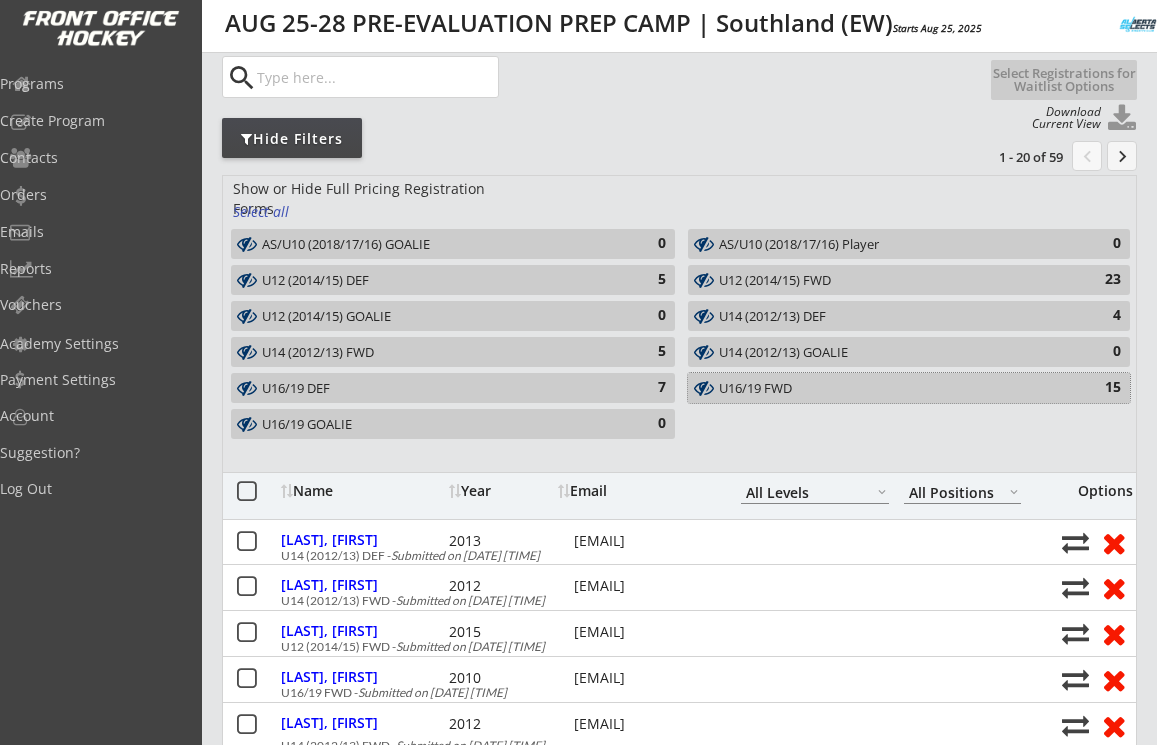 click on "U16/19 FWD" at bounding box center (898, 389) 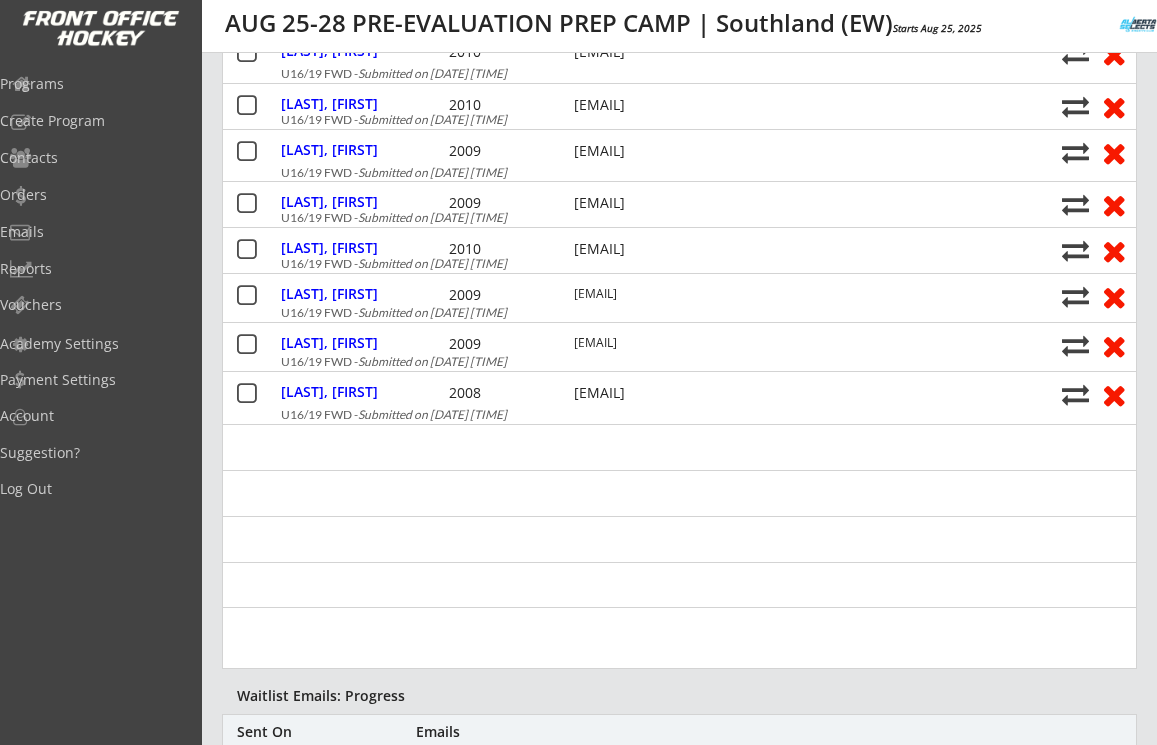 scroll, scrollTop: 0, scrollLeft: 0, axis: both 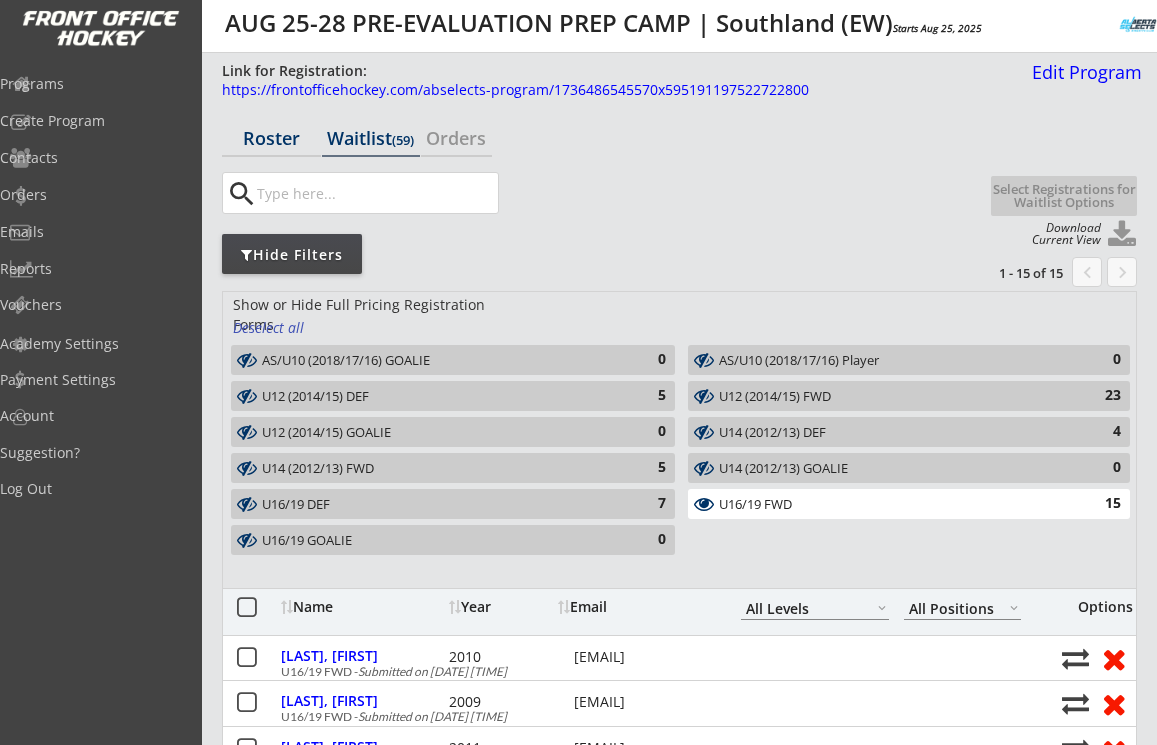 click on "Roster" at bounding box center (271, 138) 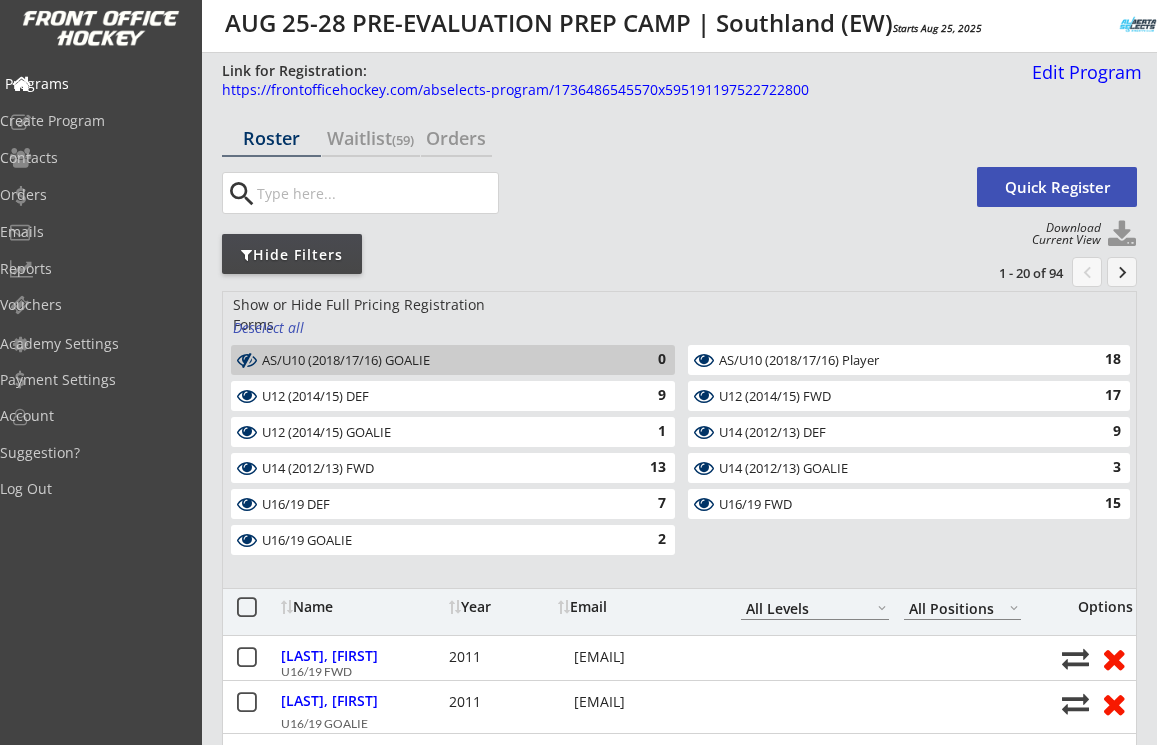 click on "Programs" at bounding box center [95, 84] 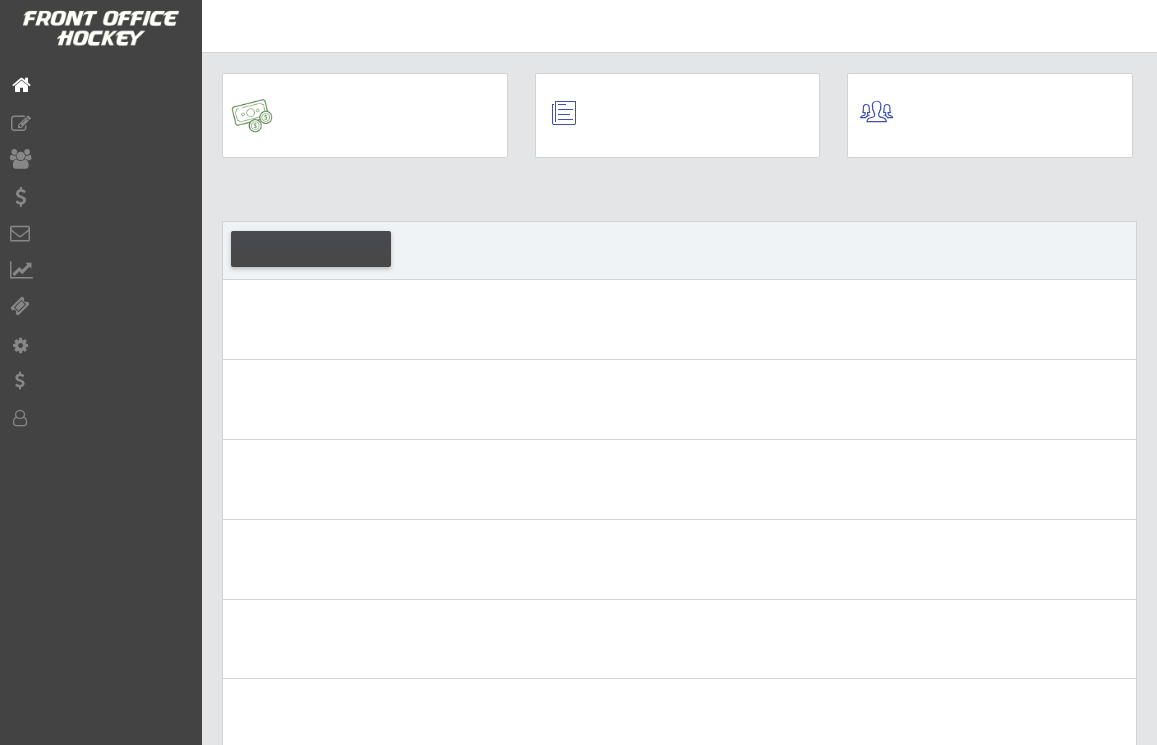 scroll, scrollTop: 0, scrollLeft: 0, axis: both 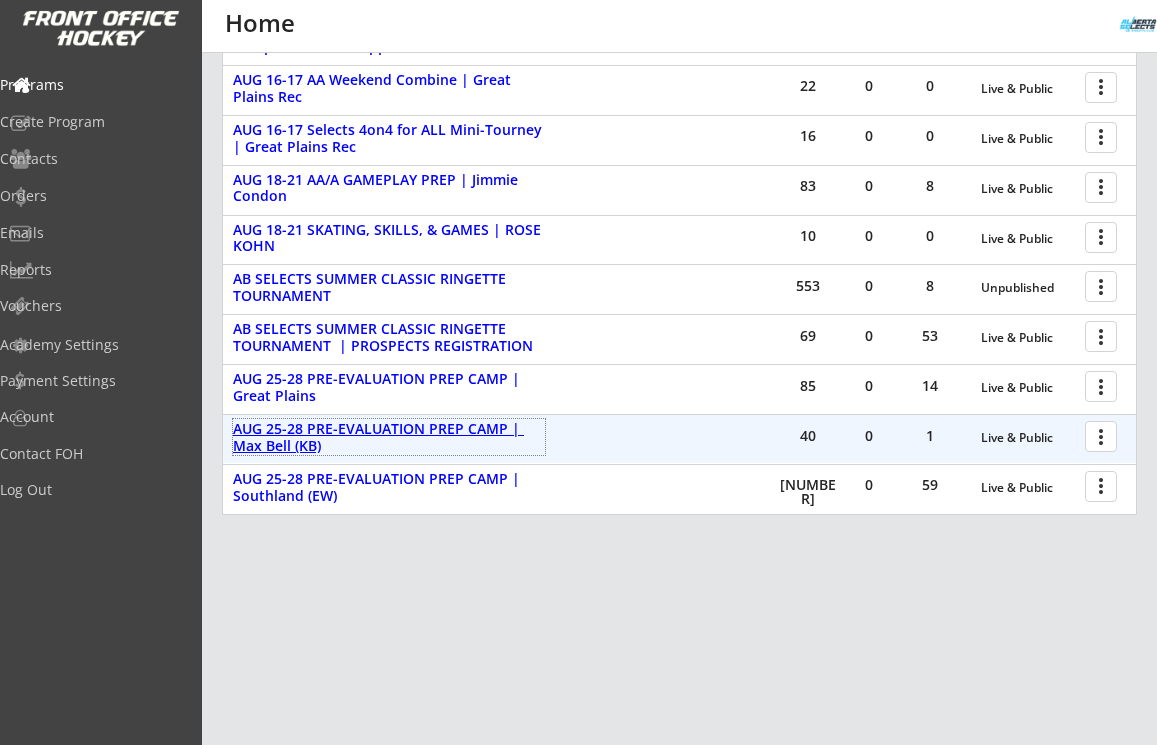 click on "AUG 25-28 PRE-EVALUATION PREP CAMP | Max Bell (KB)" at bounding box center [389, 438] 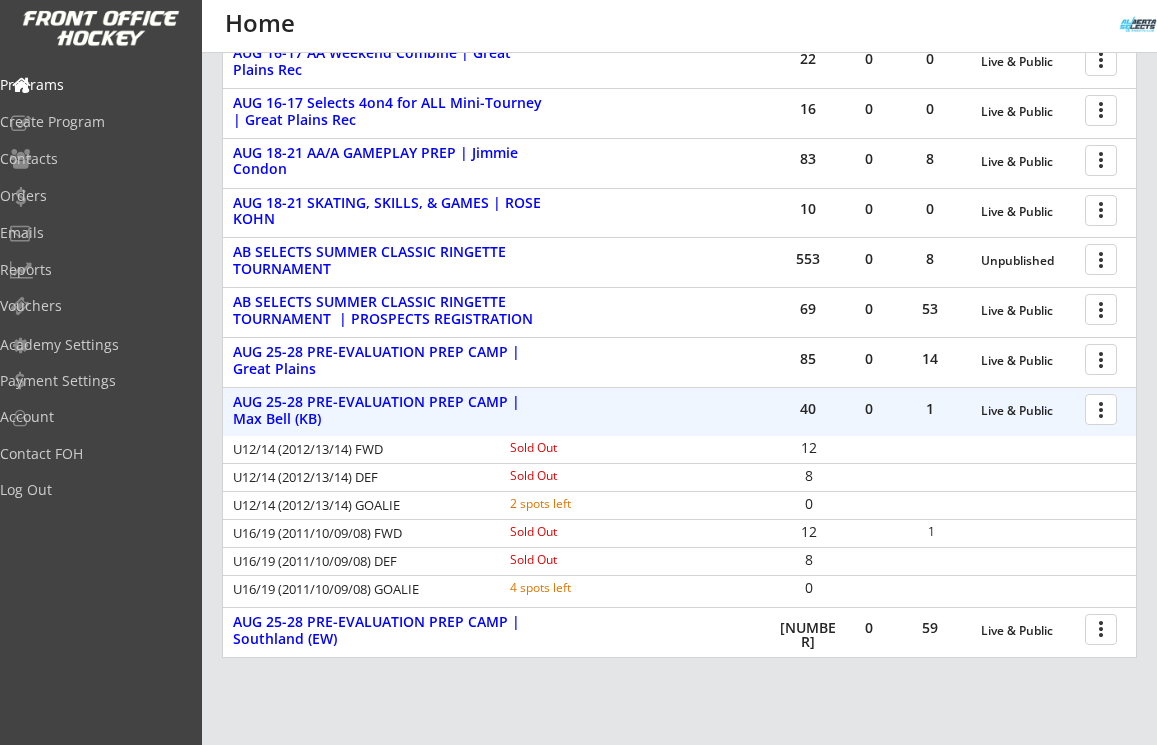 scroll, scrollTop: 693, scrollLeft: 0, axis: vertical 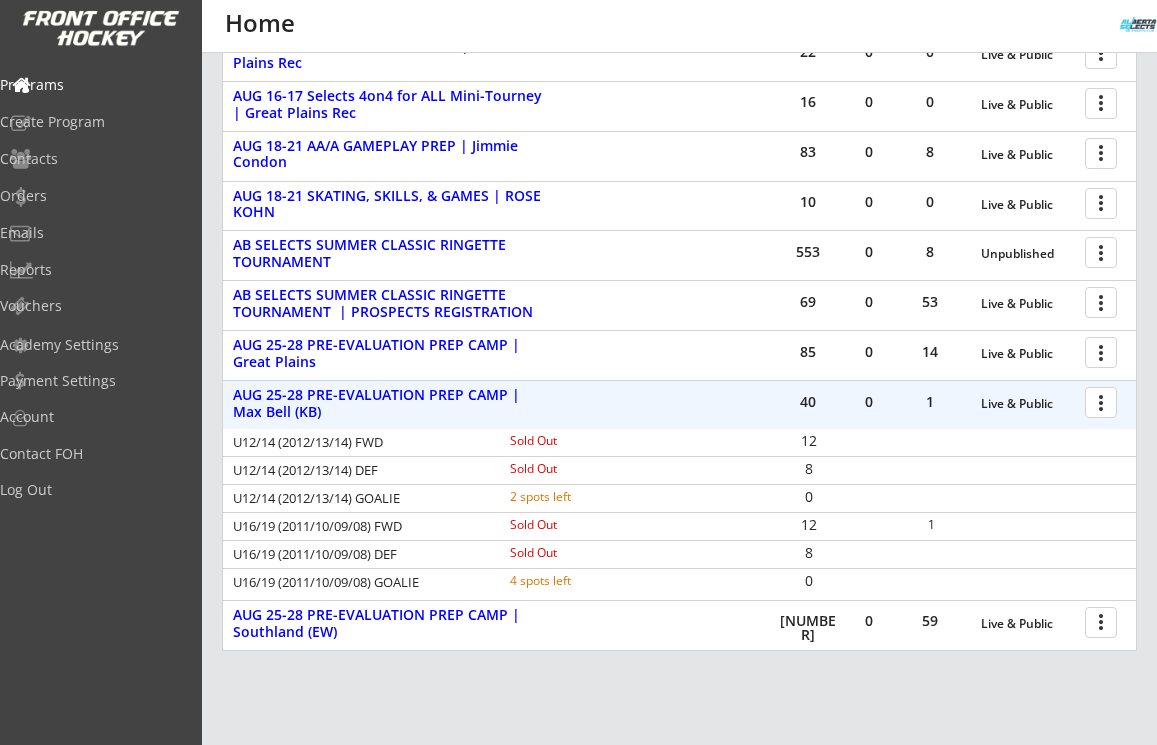 click at bounding box center (1104, 401) 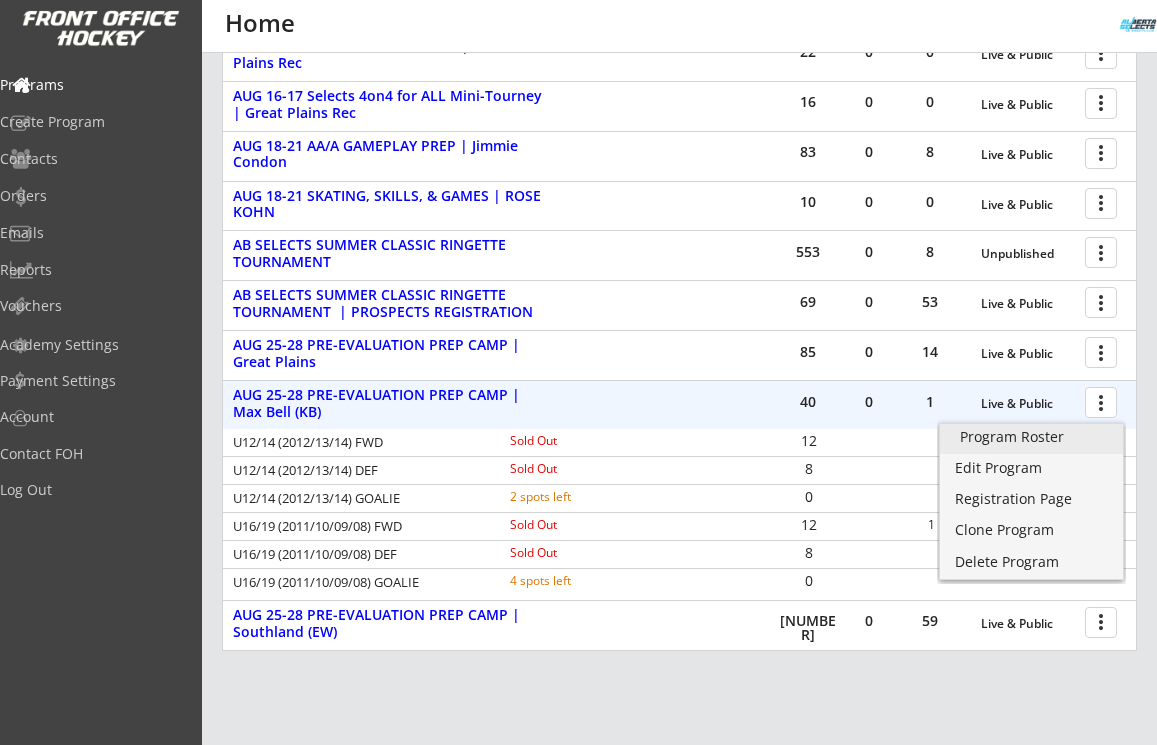 click on "Program Roster" at bounding box center (1031, 437) 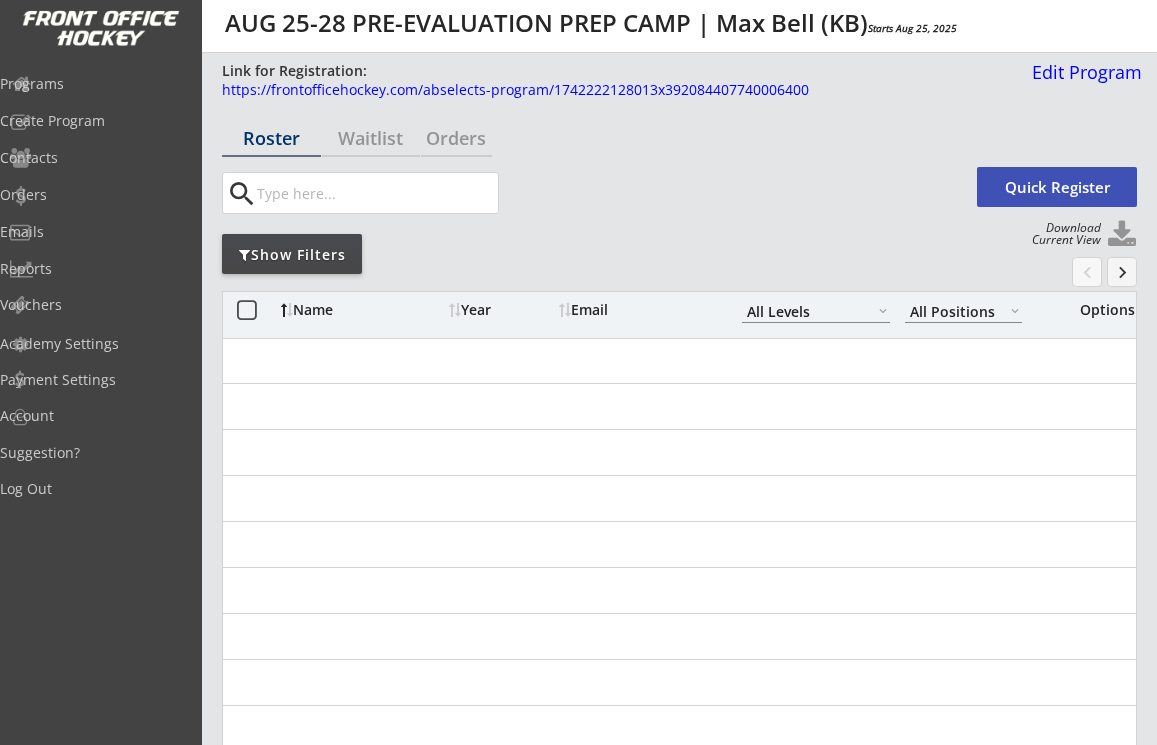 select on ""All Levels"" 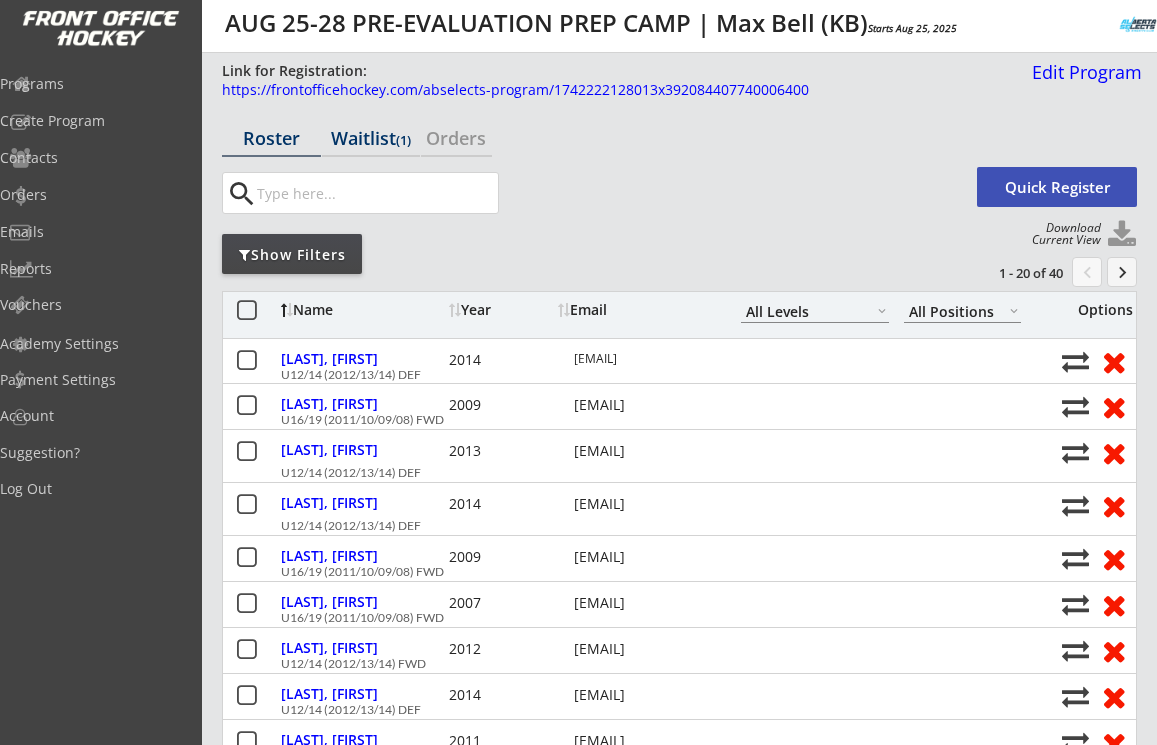 click on "Waitlist   (1)" at bounding box center (371, 138) 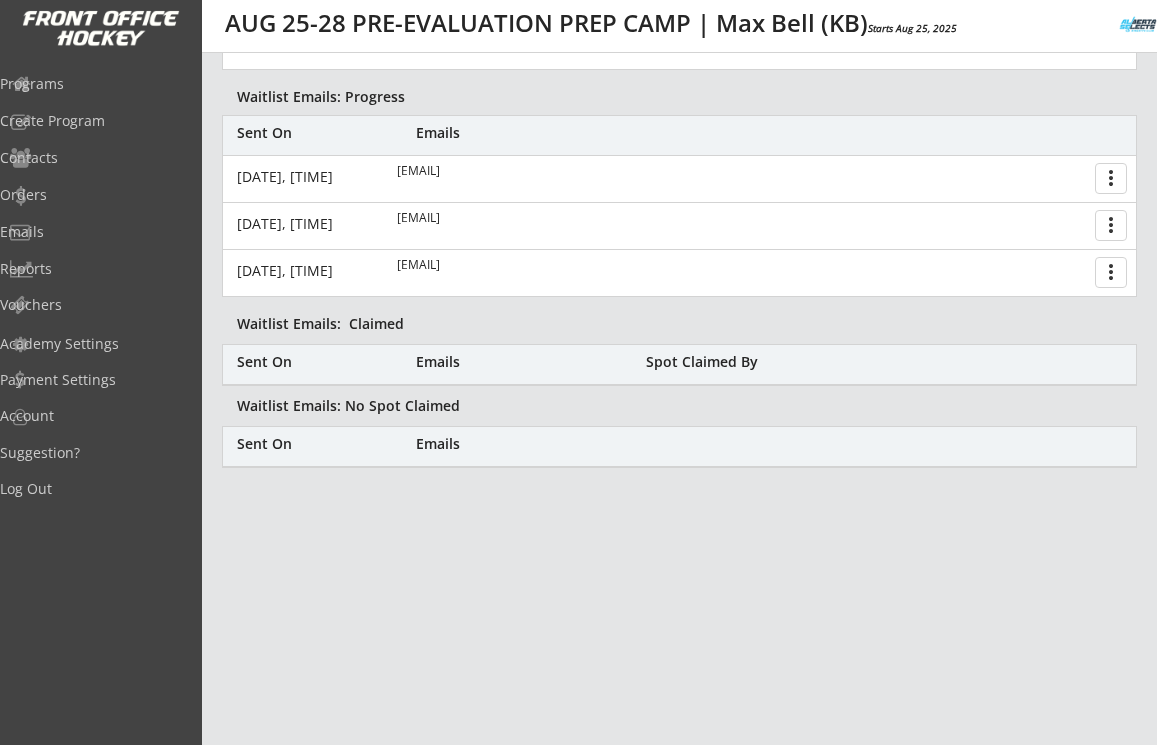 scroll, scrollTop: 0, scrollLeft: 0, axis: both 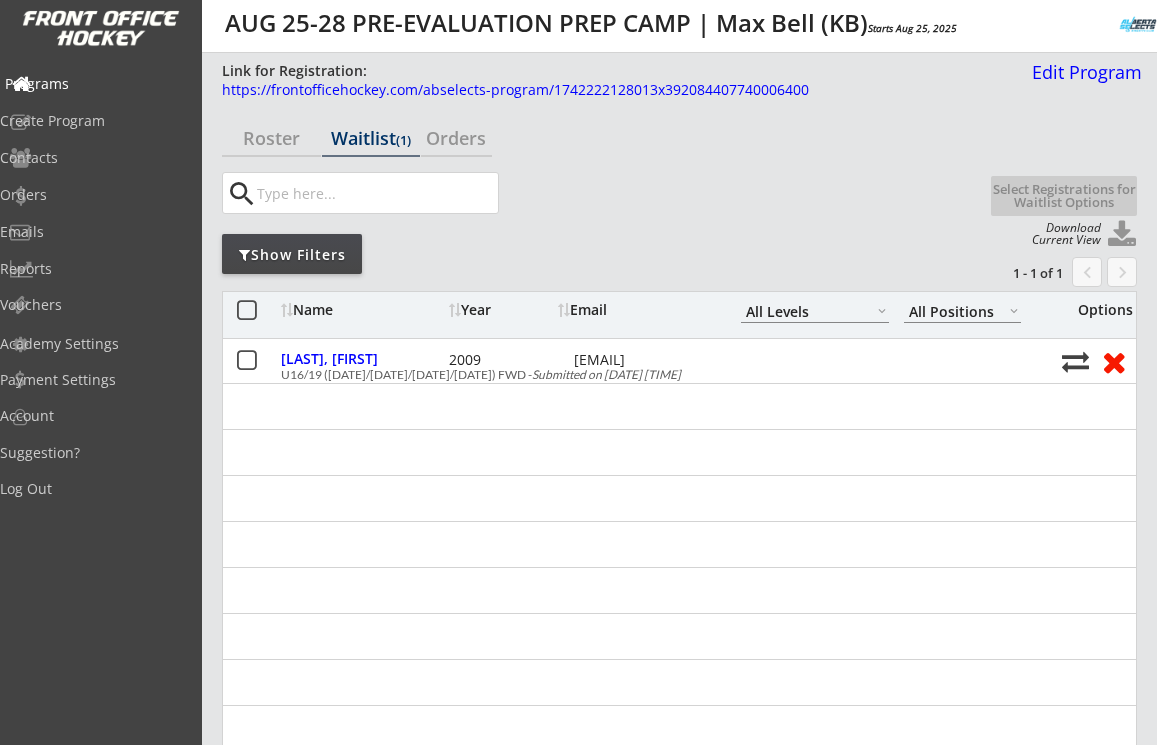 click on "Programs" at bounding box center (95, 84) 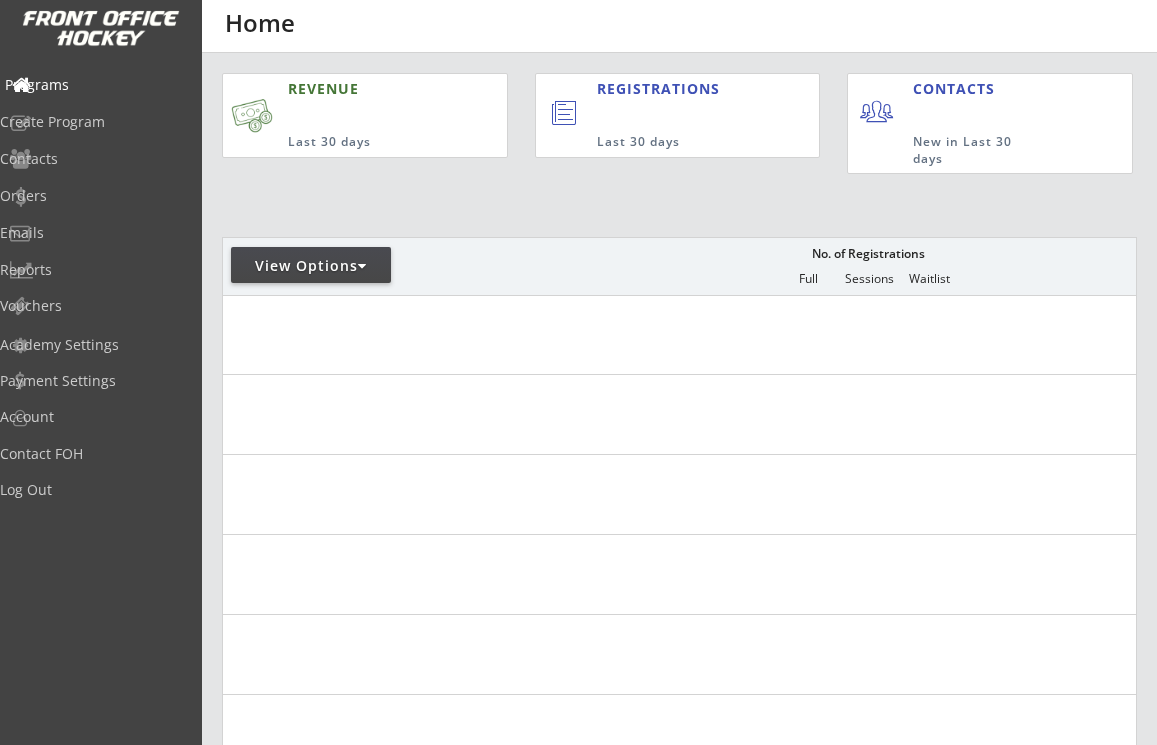 scroll, scrollTop: 0, scrollLeft: 0, axis: both 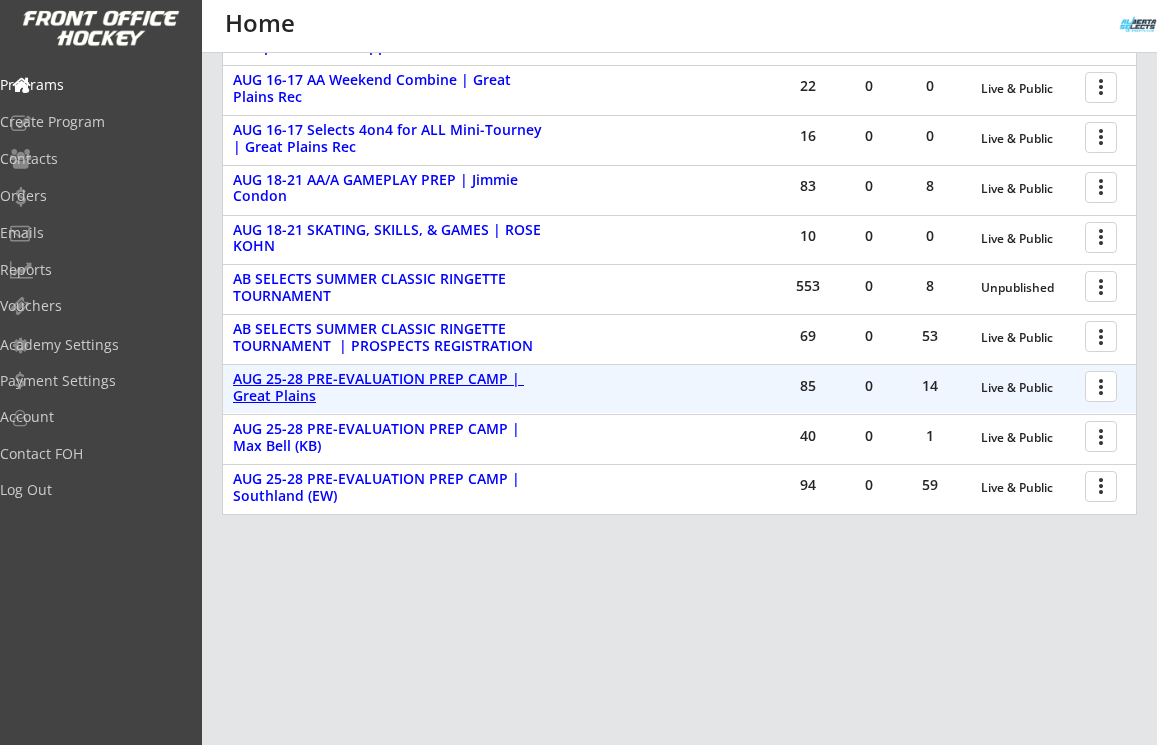 click on "AUG 25-28 PRE-EVALUATION PREP CAMP | Great Plains" at bounding box center (389, 388) 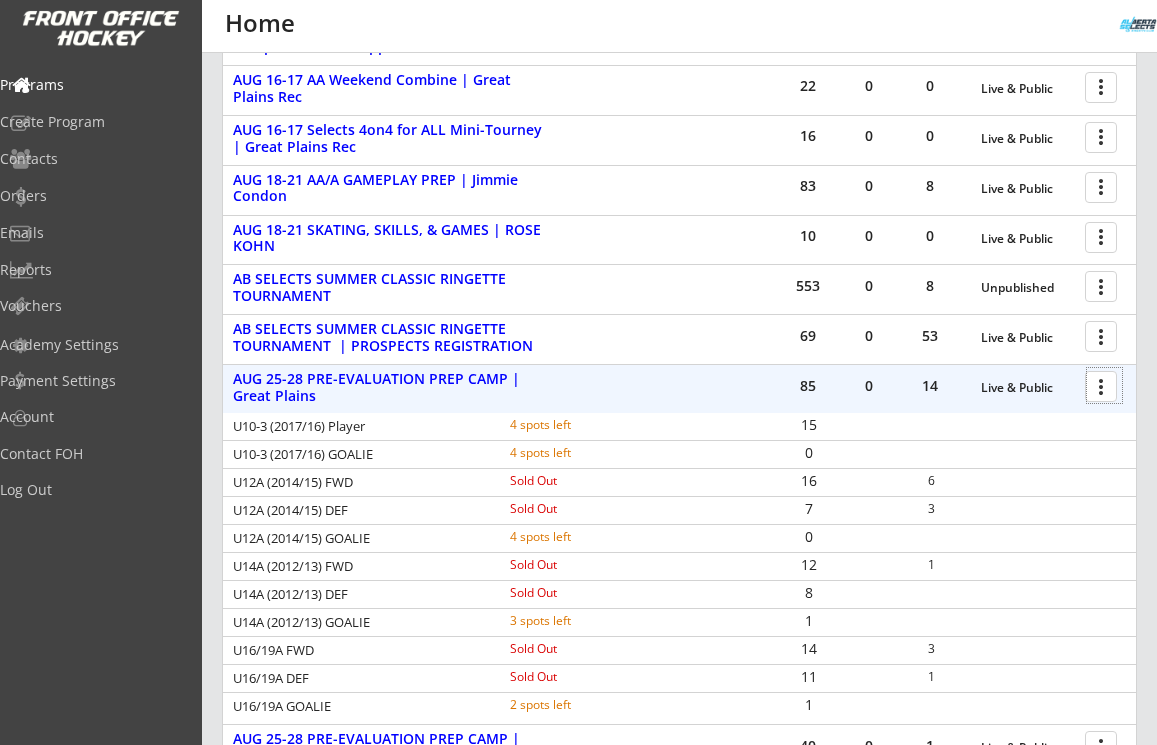 click at bounding box center (1104, 385) 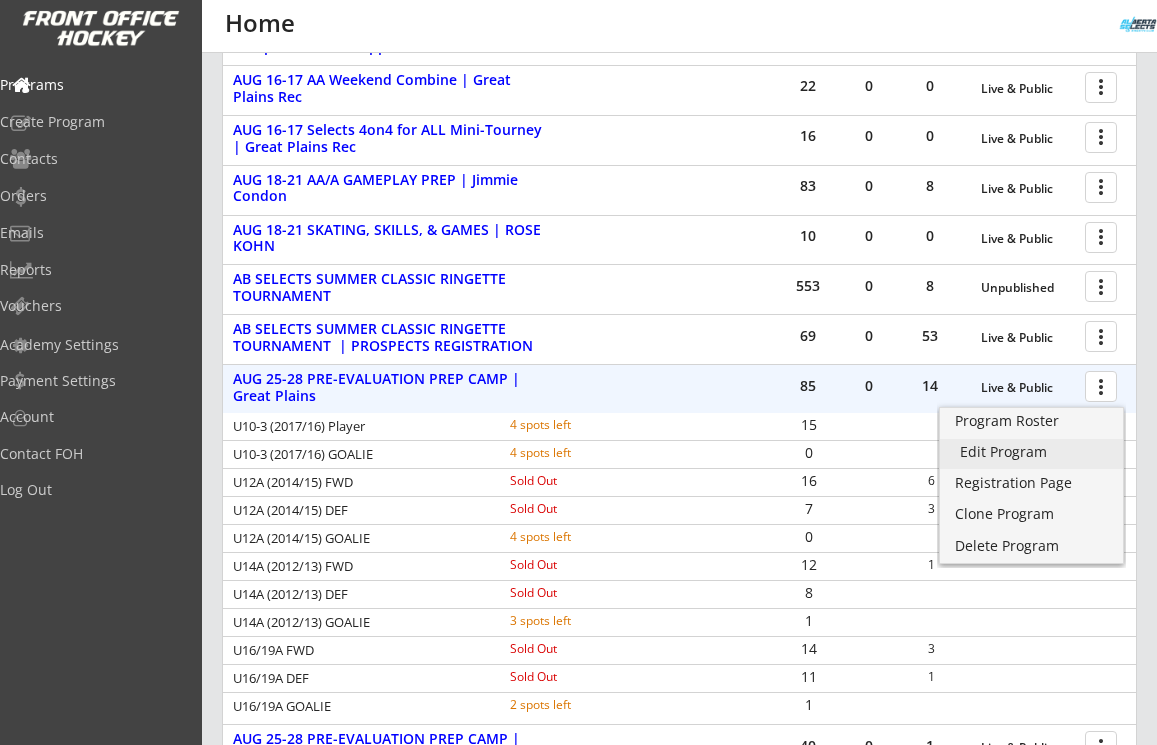 click on "Edit Program" at bounding box center [1031, 452] 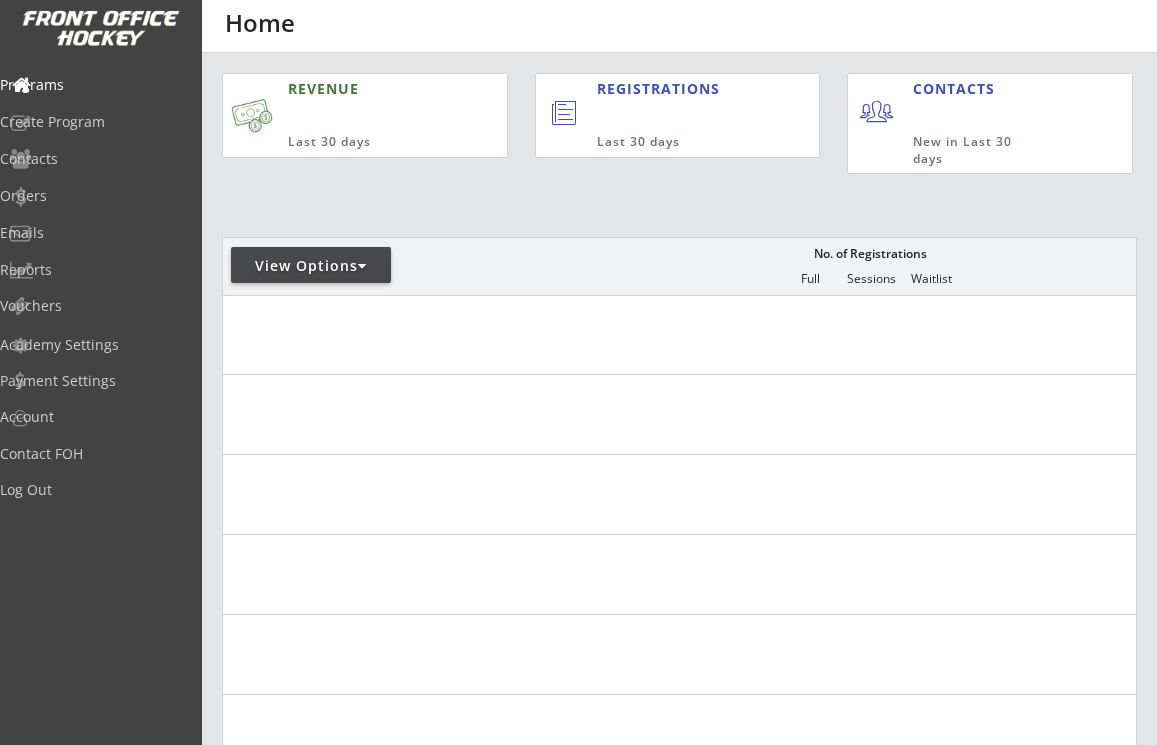scroll, scrollTop: 0, scrollLeft: 0, axis: both 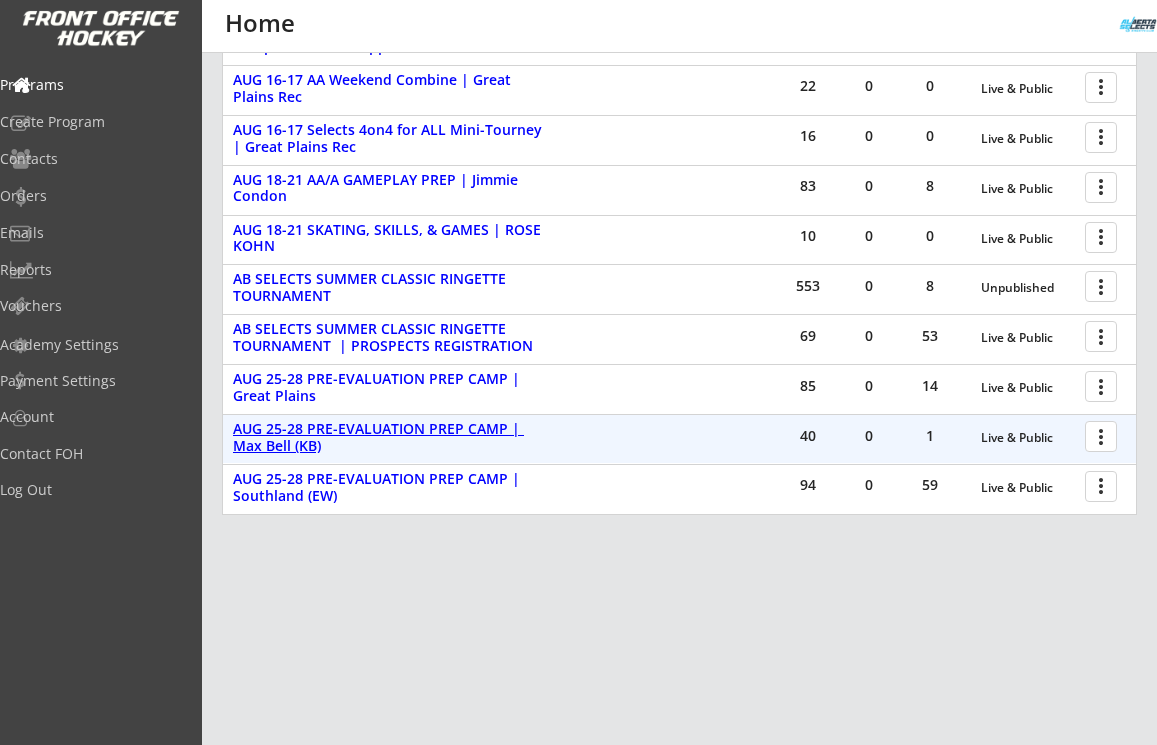 click on "AUG 25-28 PRE-EVALUATION PREP CAMP | Max Bell (KB)" at bounding box center [389, 438] 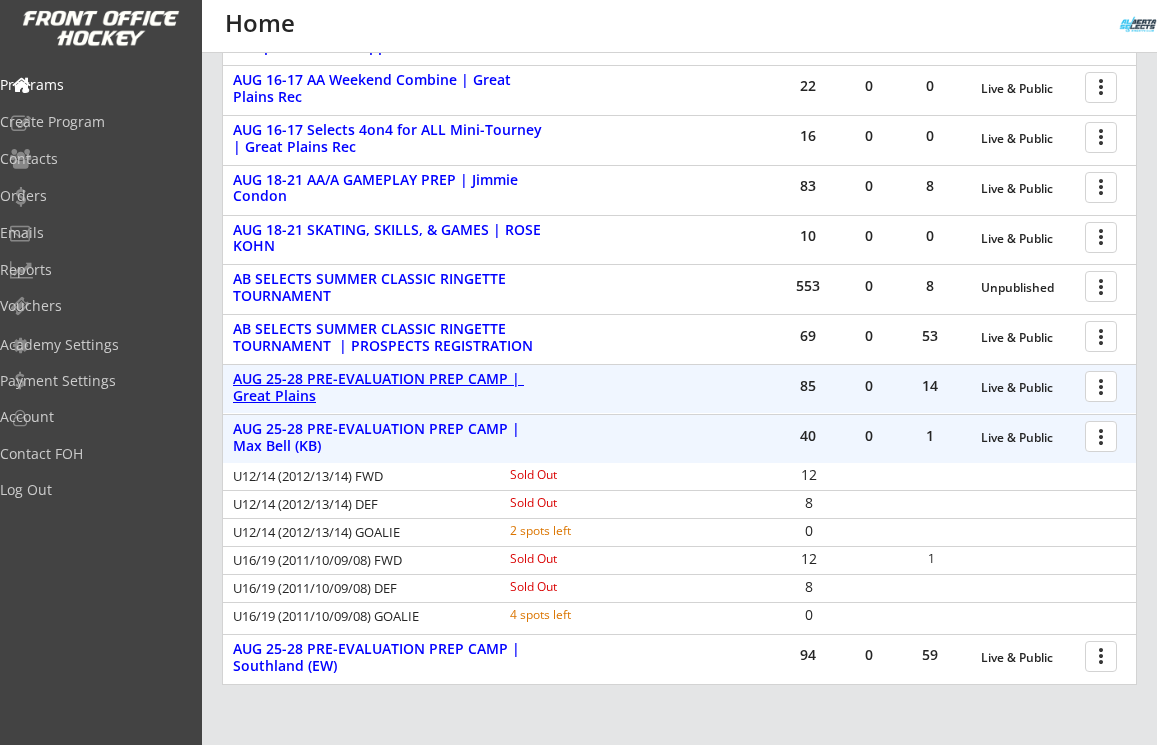 click on "AUG 25-28 PRE-EVALUATION PREP CAMP | Great Plains" at bounding box center (389, 388) 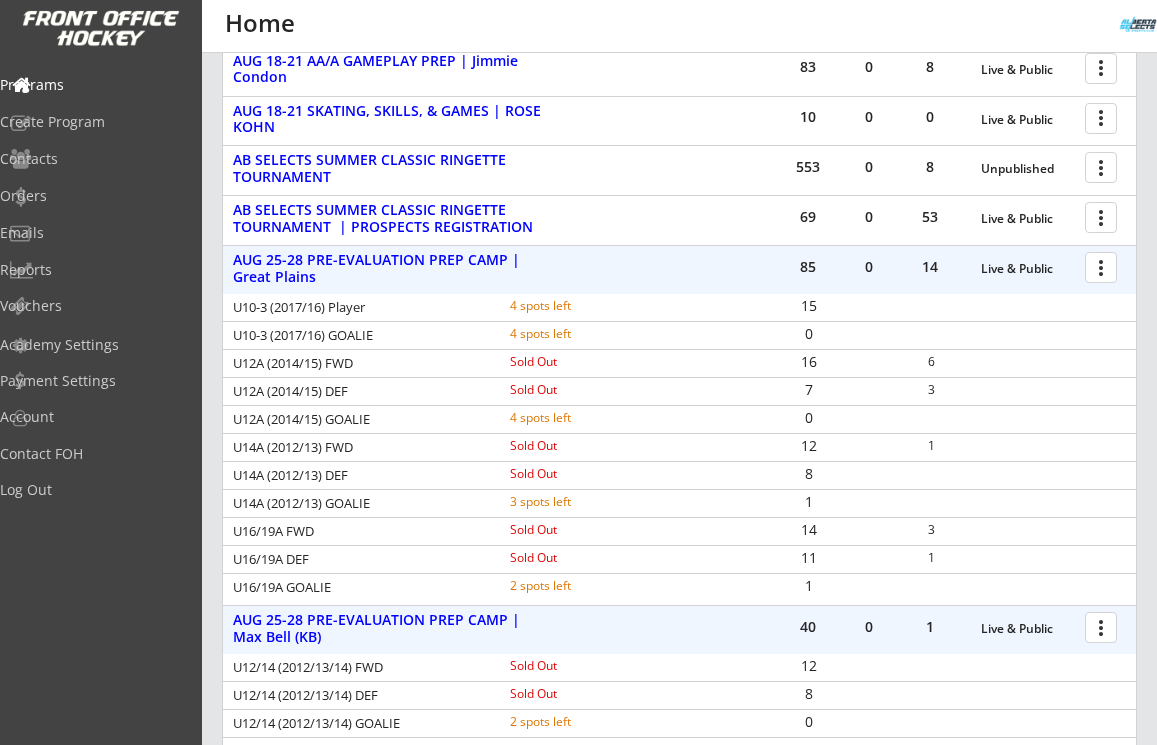 scroll, scrollTop: 783, scrollLeft: 0, axis: vertical 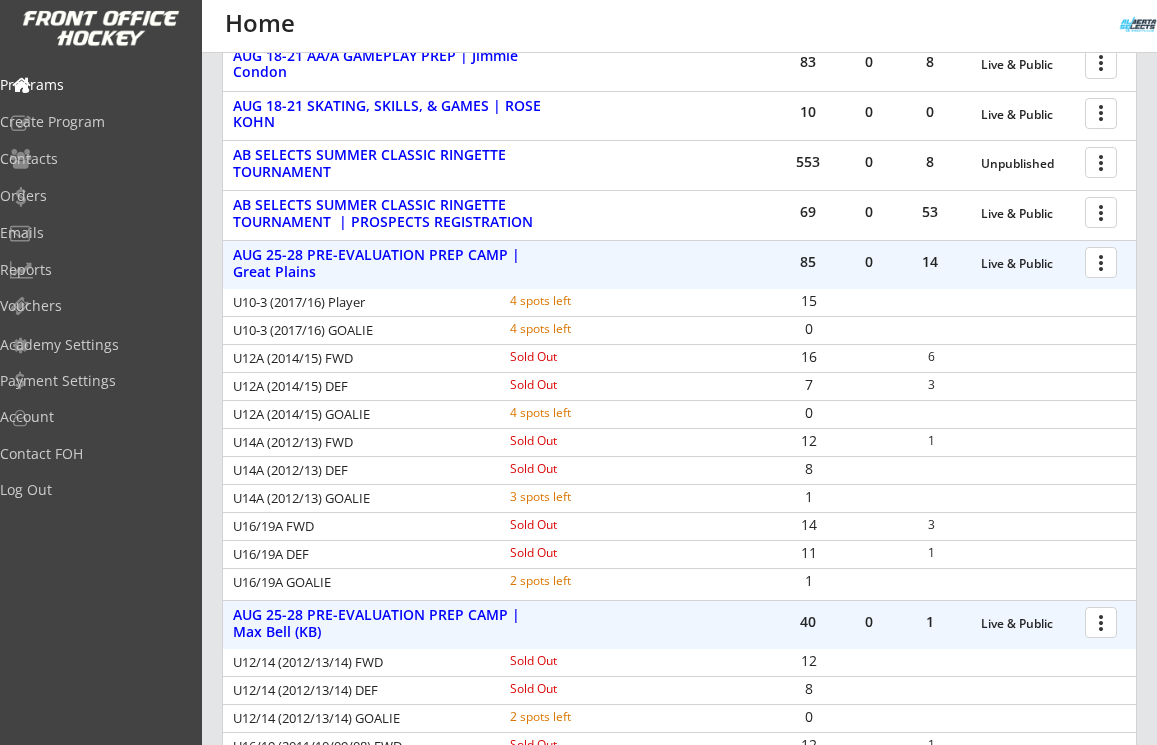 click at bounding box center (1104, 261) 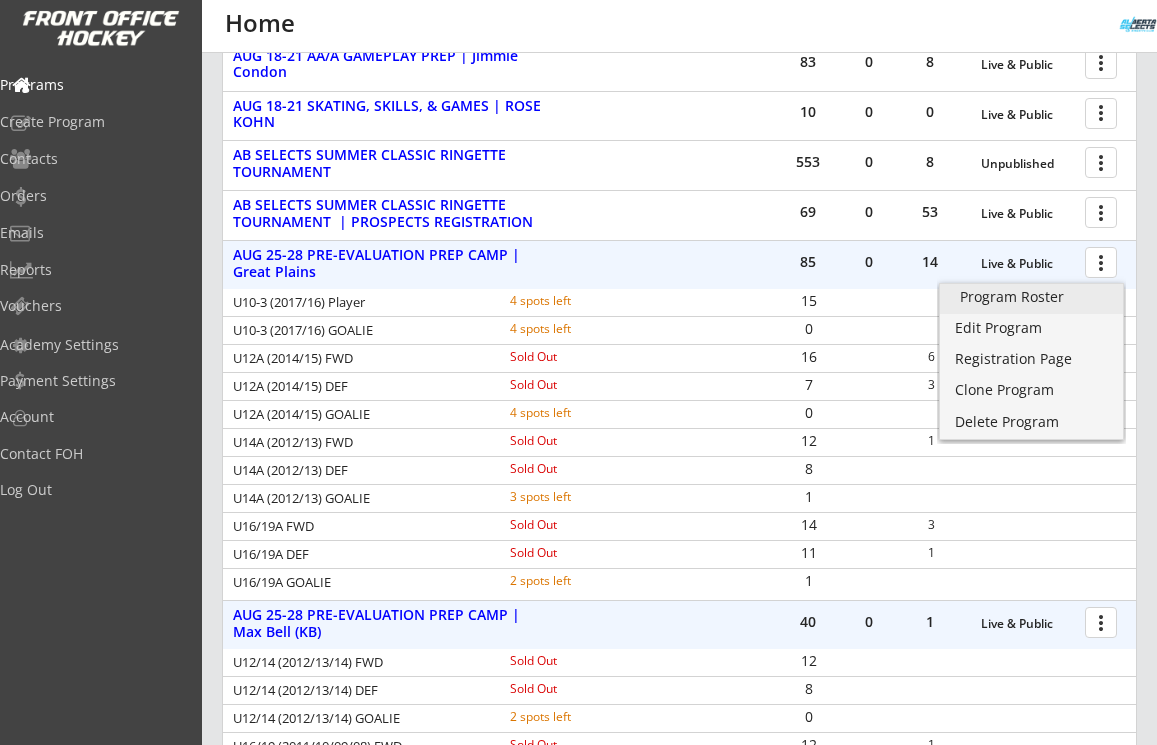 click on "Program Roster" at bounding box center (1031, 297) 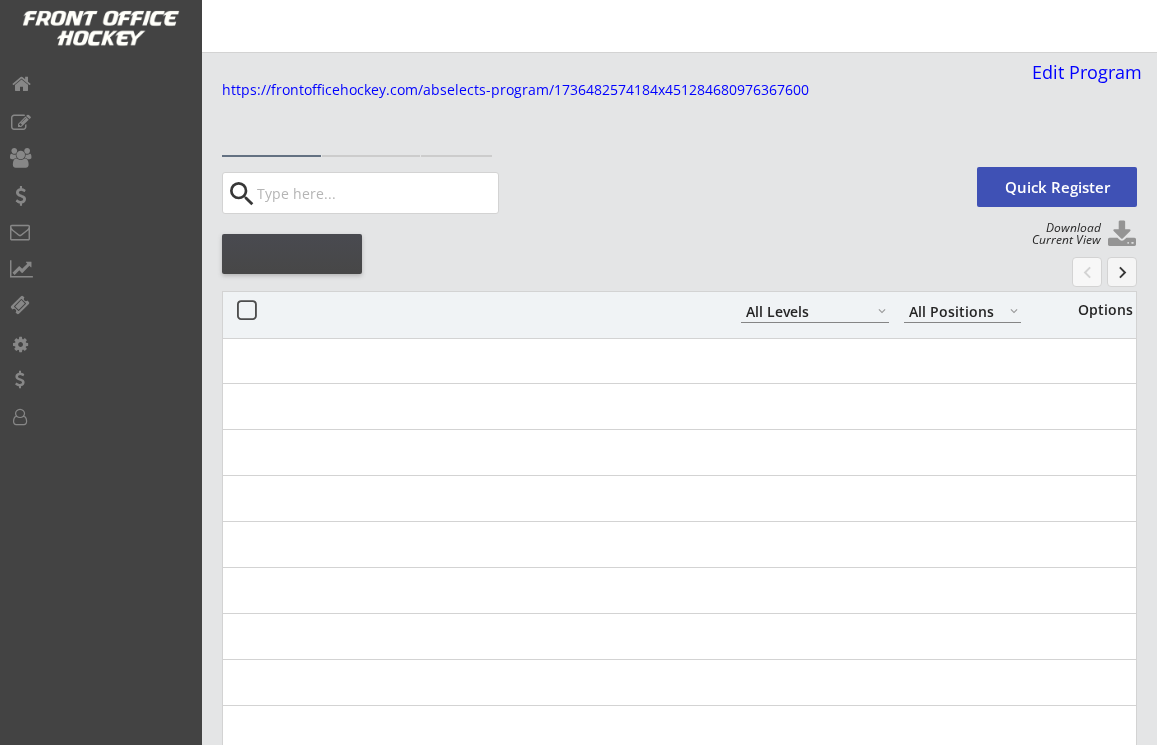 select on ""All Levels"" 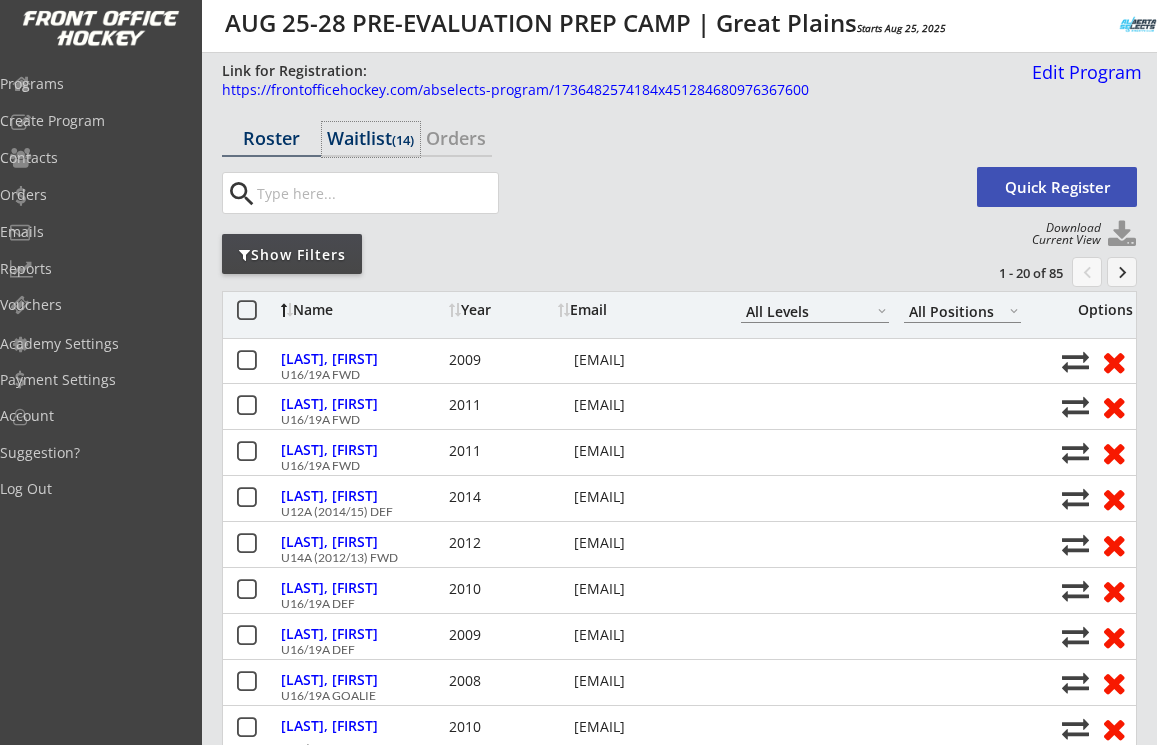 click on "Waitlist   (14)" at bounding box center (371, 138) 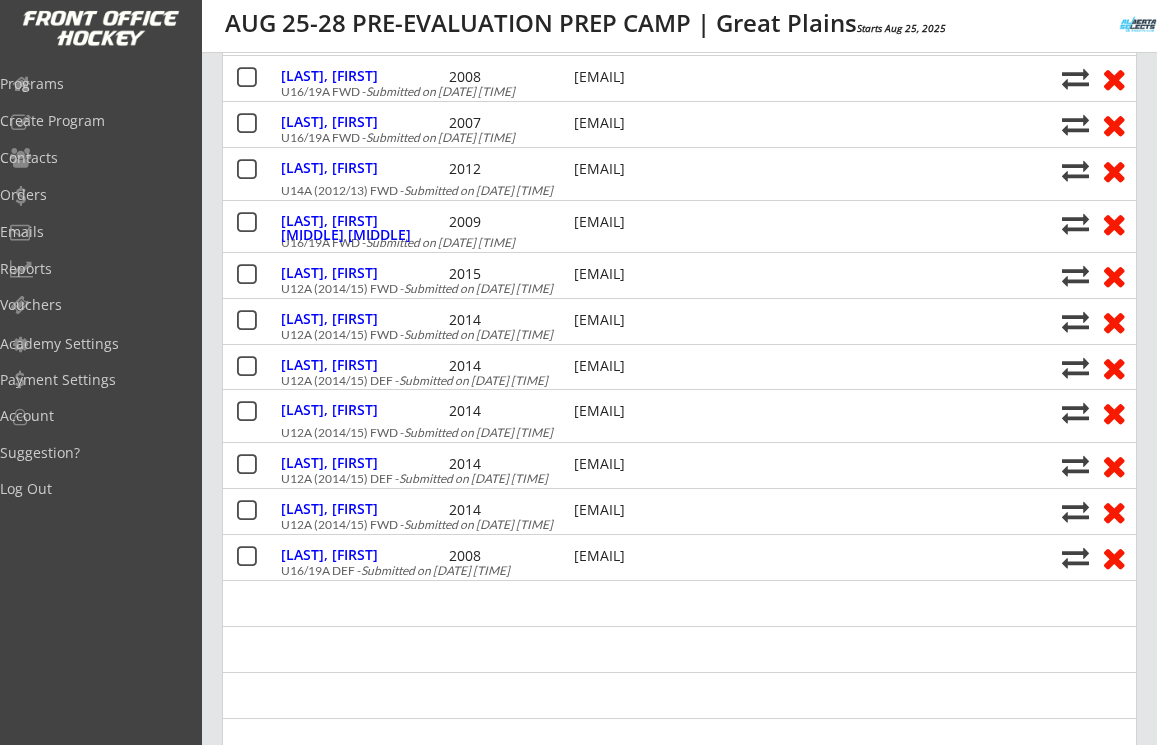 scroll, scrollTop: 0, scrollLeft: 0, axis: both 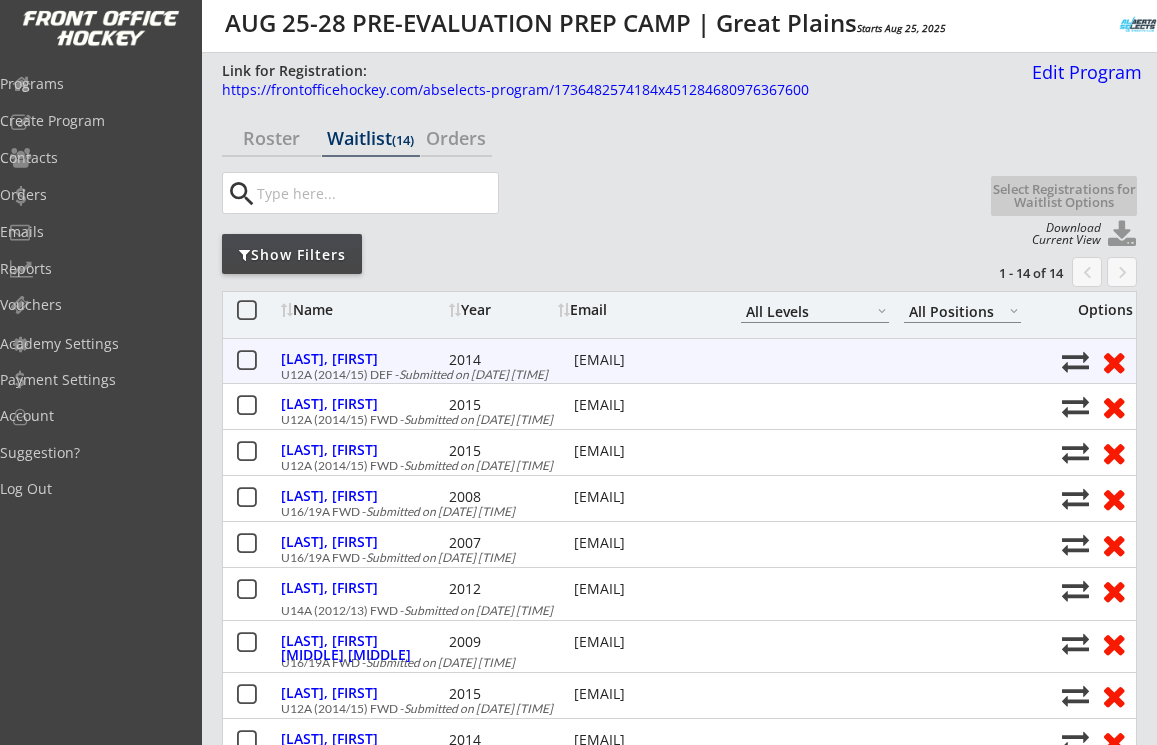 click at bounding box center [246, 361] 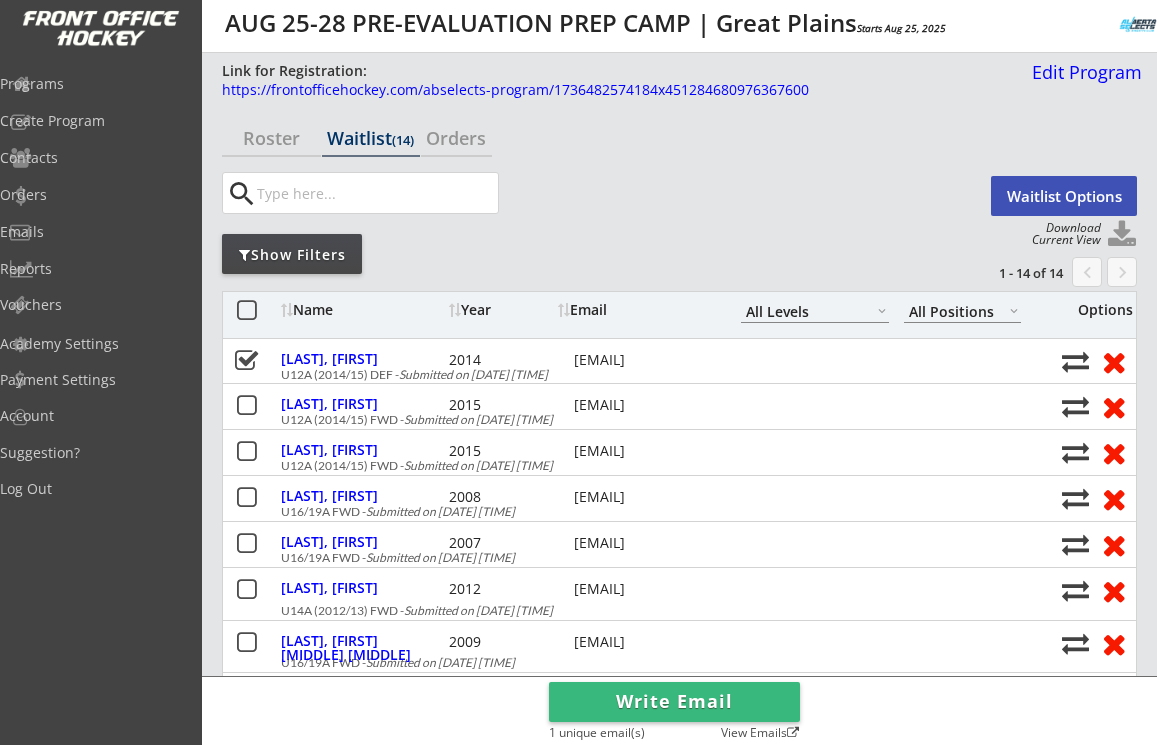 click on "Waitlist Options" at bounding box center (1064, 196) 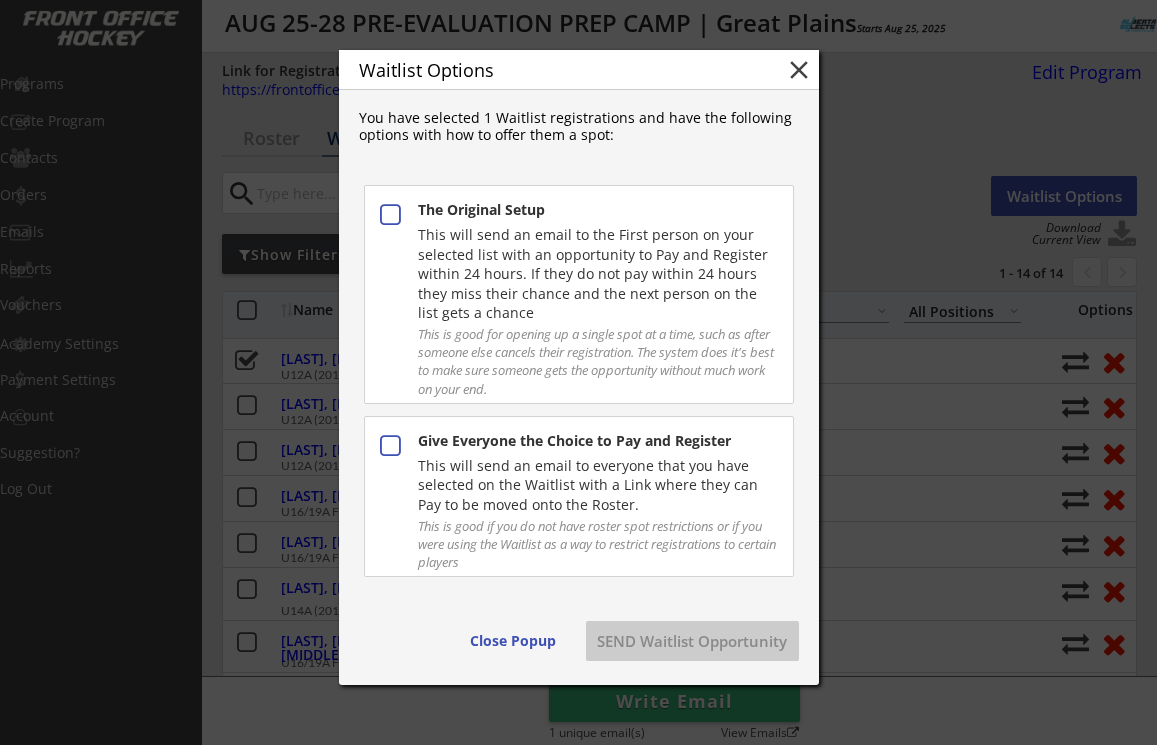 click on "This will send an email to everyone that you have selected on the Waitlist with a Link where they can Pay to be moved onto the Roster." at bounding box center [597, 485] 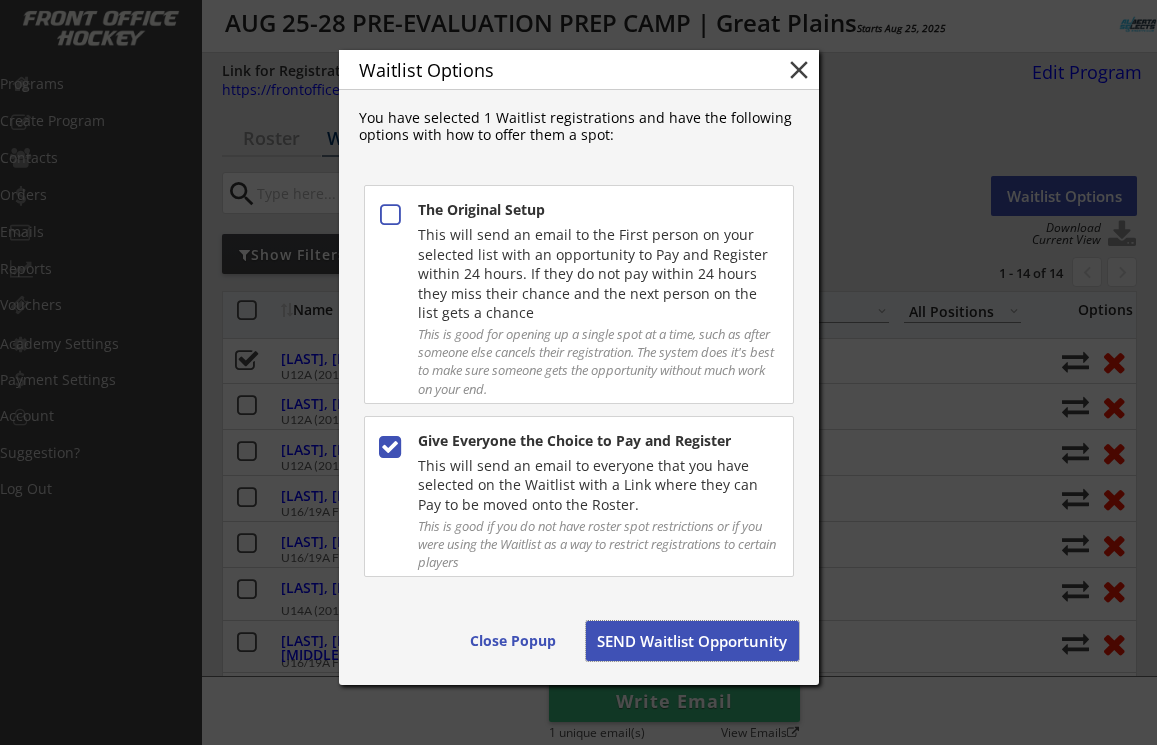 click on "SEND Waitlist Opportunity" at bounding box center (692, 641) 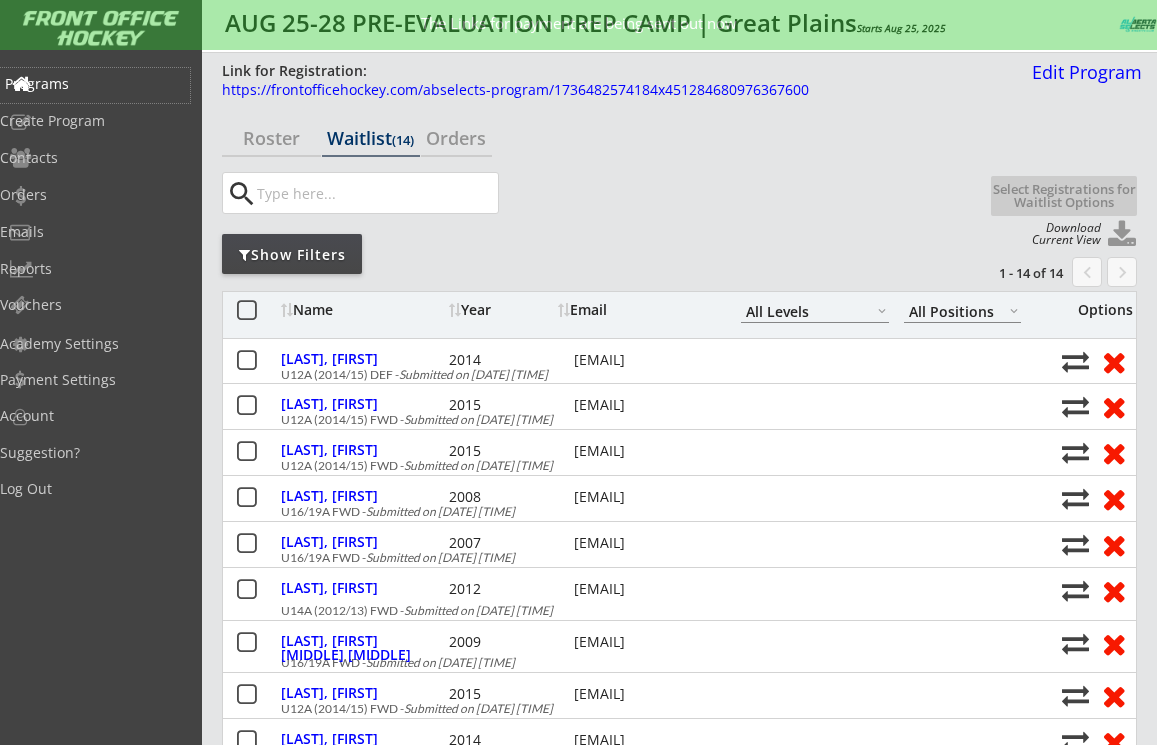click on "Programs" at bounding box center [95, 84] 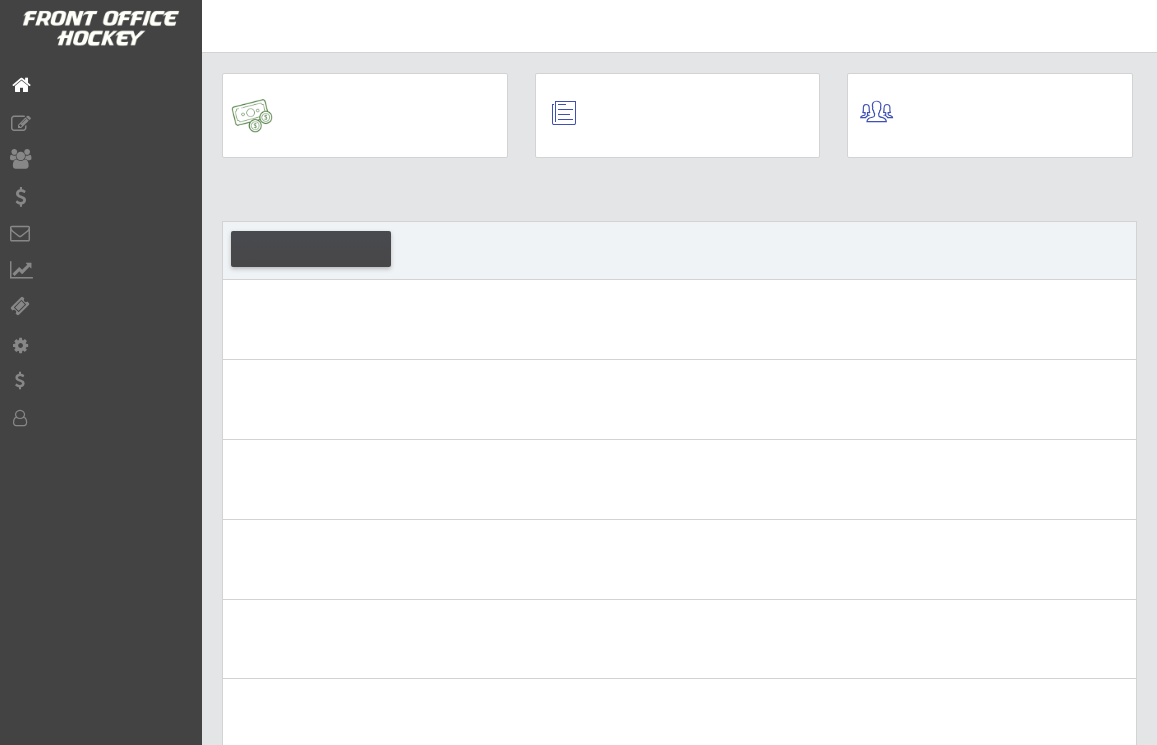 scroll, scrollTop: 0, scrollLeft: 0, axis: both 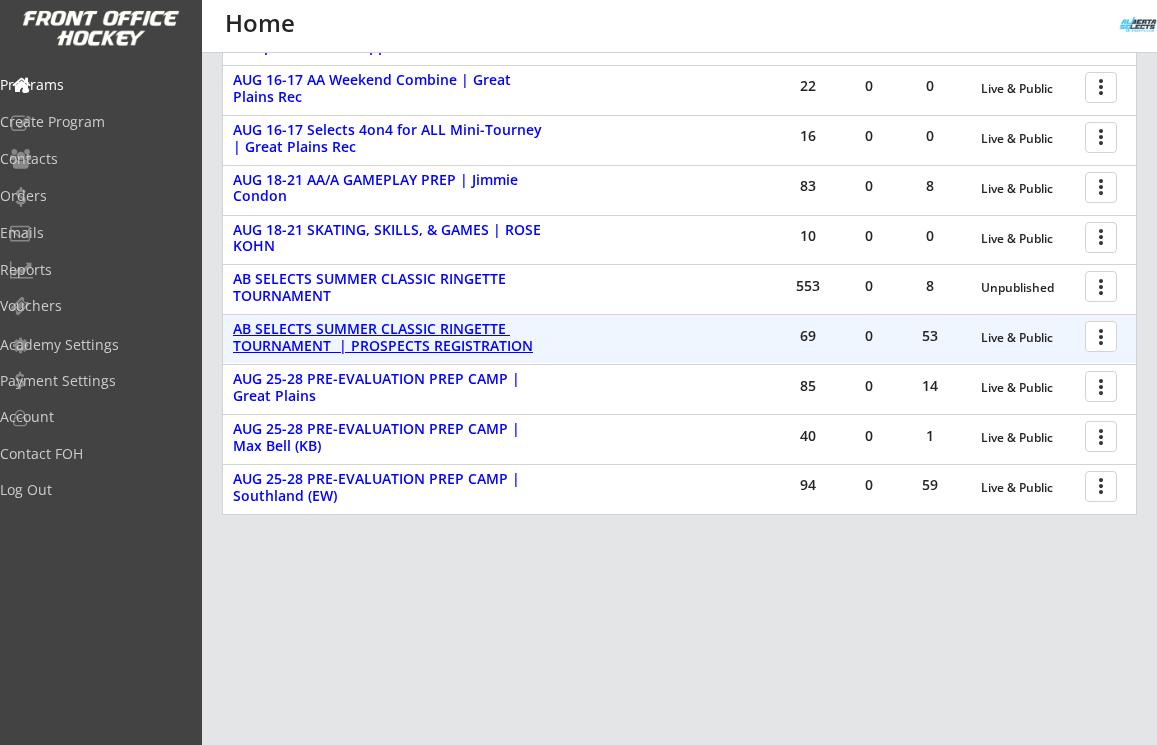 click on "AB SELECTS SUMMER CLASSIC RINGETTE TOURNAMENT  | PROSPECTS REGISTRATION" at bounding box center [389, 338] 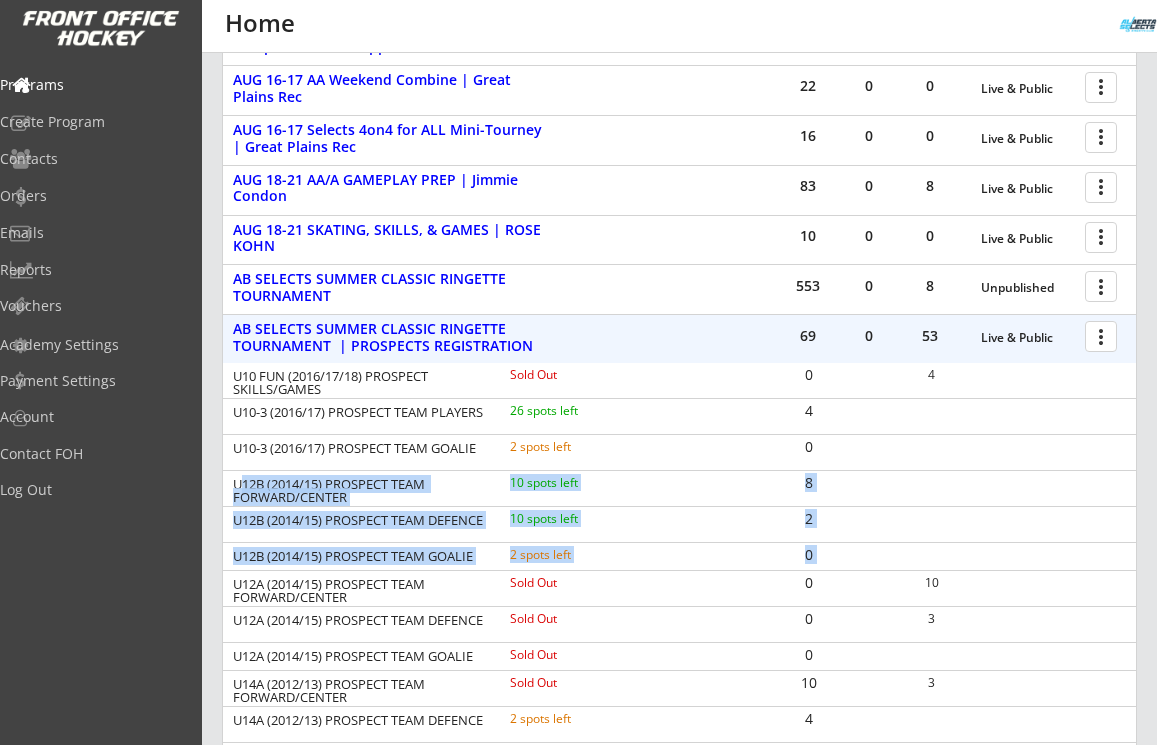 drag, startPoint x: 236, startPoint y: 486, endPoint x: 754, endPoint y: 557, distance: 522.8432 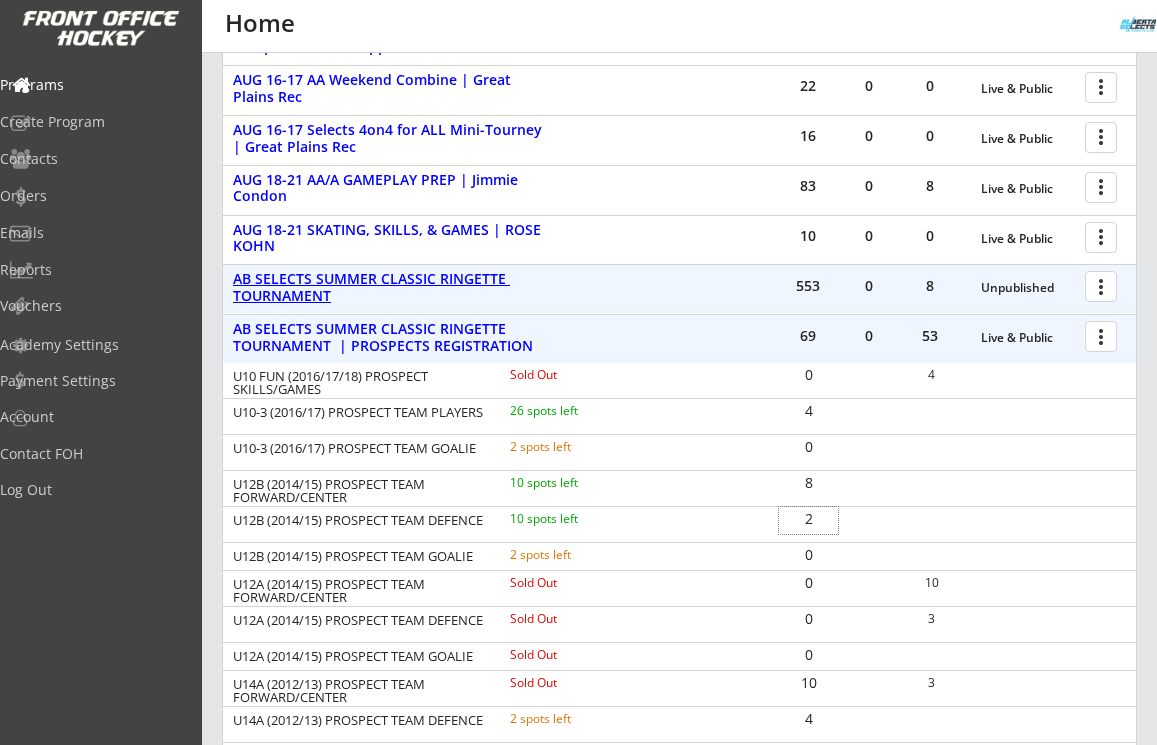 click on "AB SELECTS SUMMER CLASSIC RINGETTE TOURNAMENT" at bounding box center [389, 288] 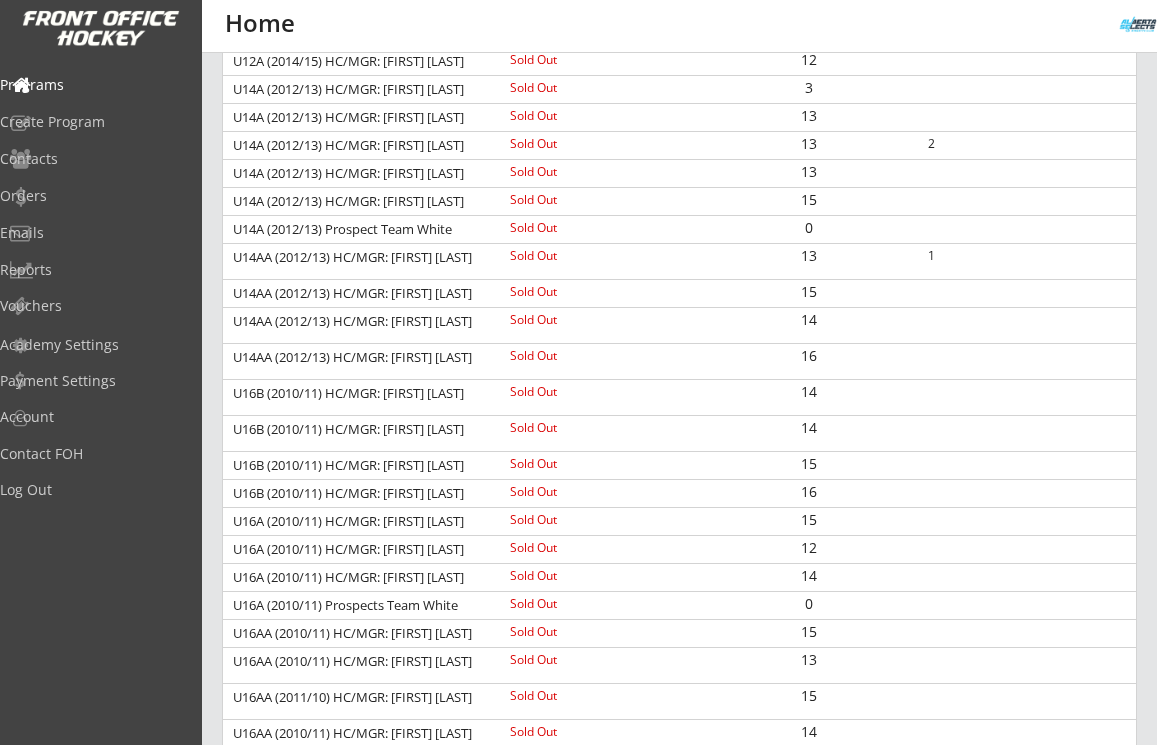 scroll, scrollTop: 1282, scrollLeft: 0, axis: vertical 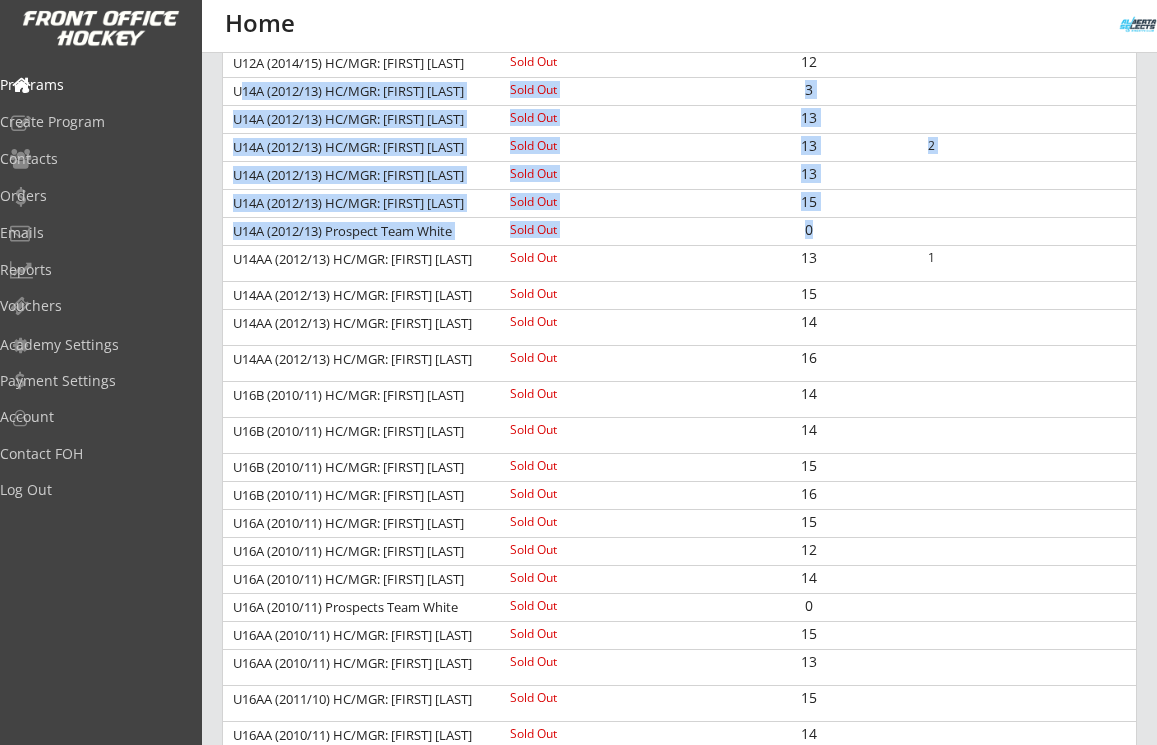 drag, startPoint x: 235, startPoint y: 89, endPoint x: 825, endPoint y: 231, distance: 606.8476 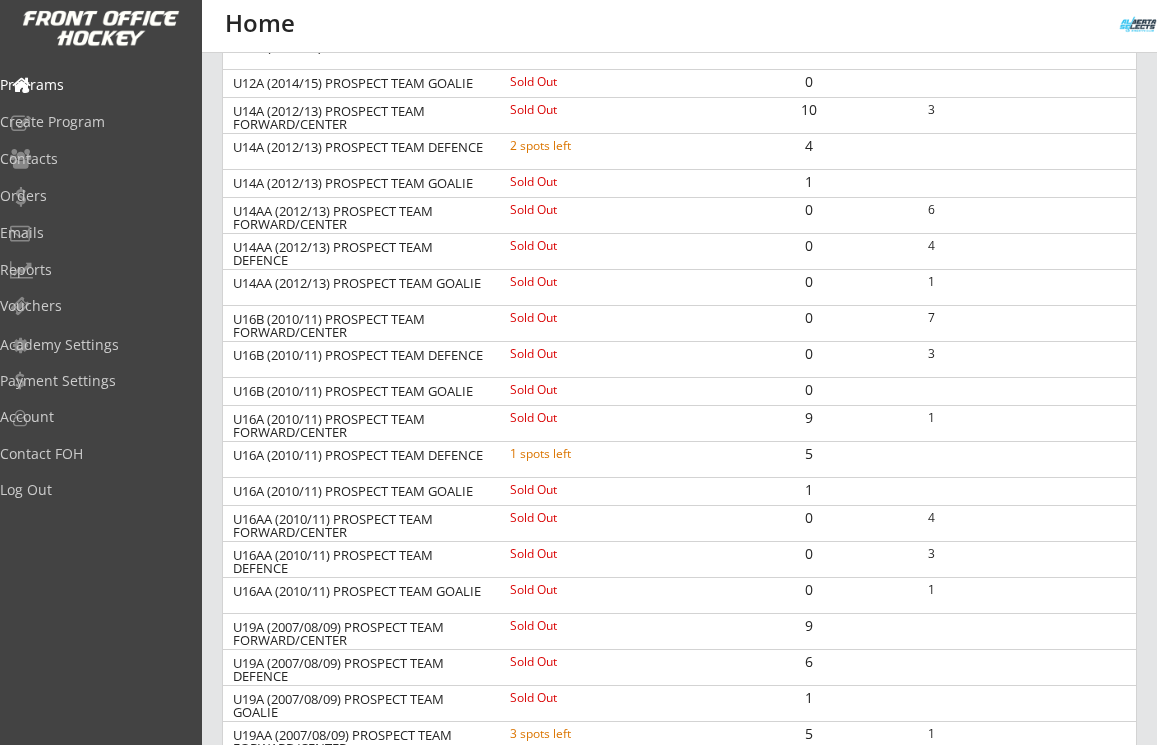 scroll, scrollTop: 2757, scrollLeft: 0, axis: vertical 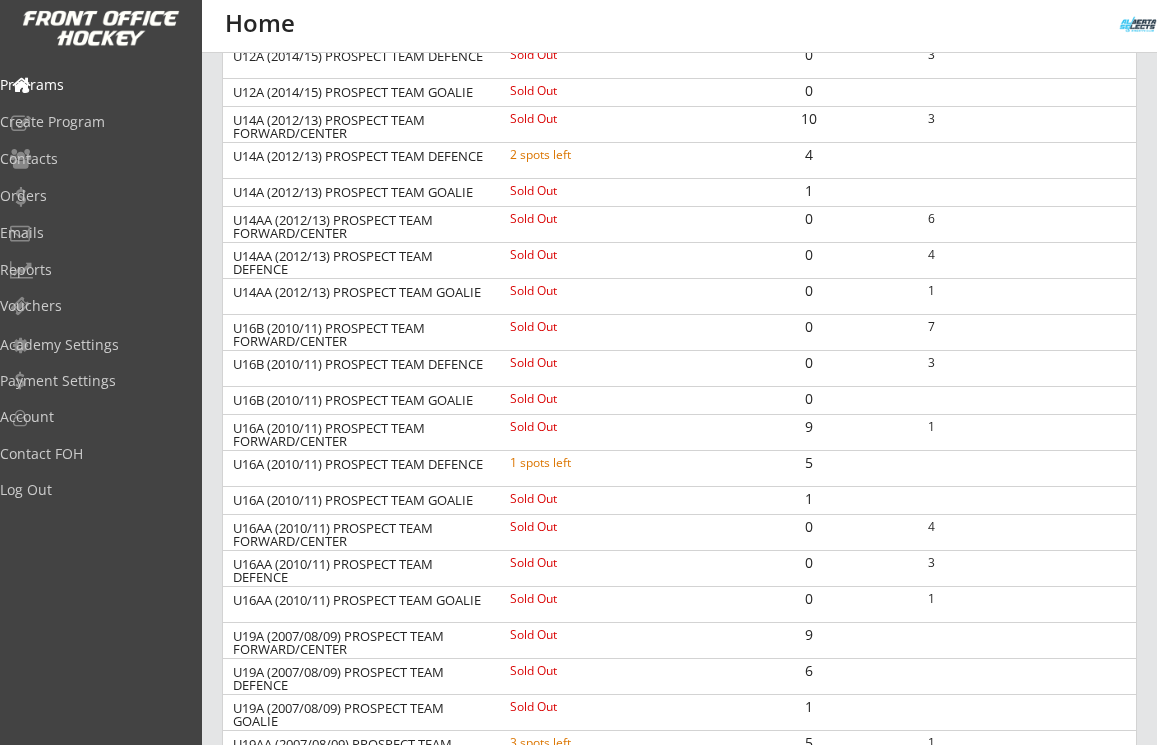 click on "1" at bounding box center (808, 499) 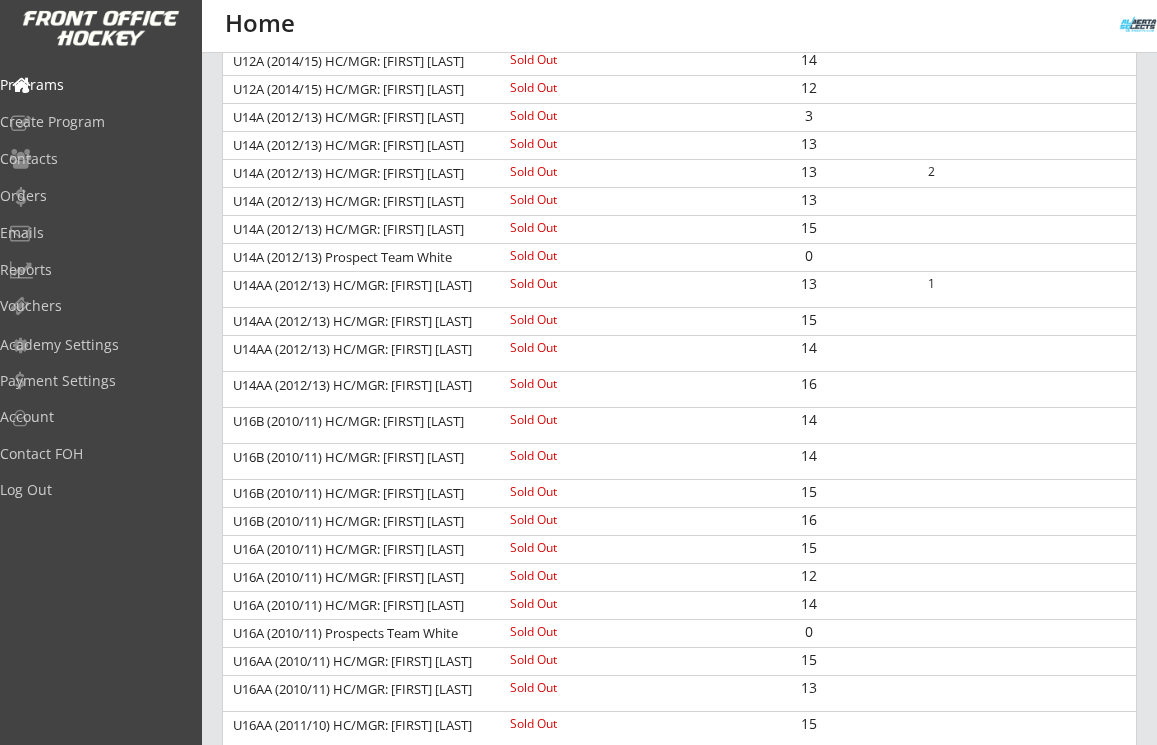 scroll, scrollTop: 1131, scrollLeft: 0, axis: vertical 